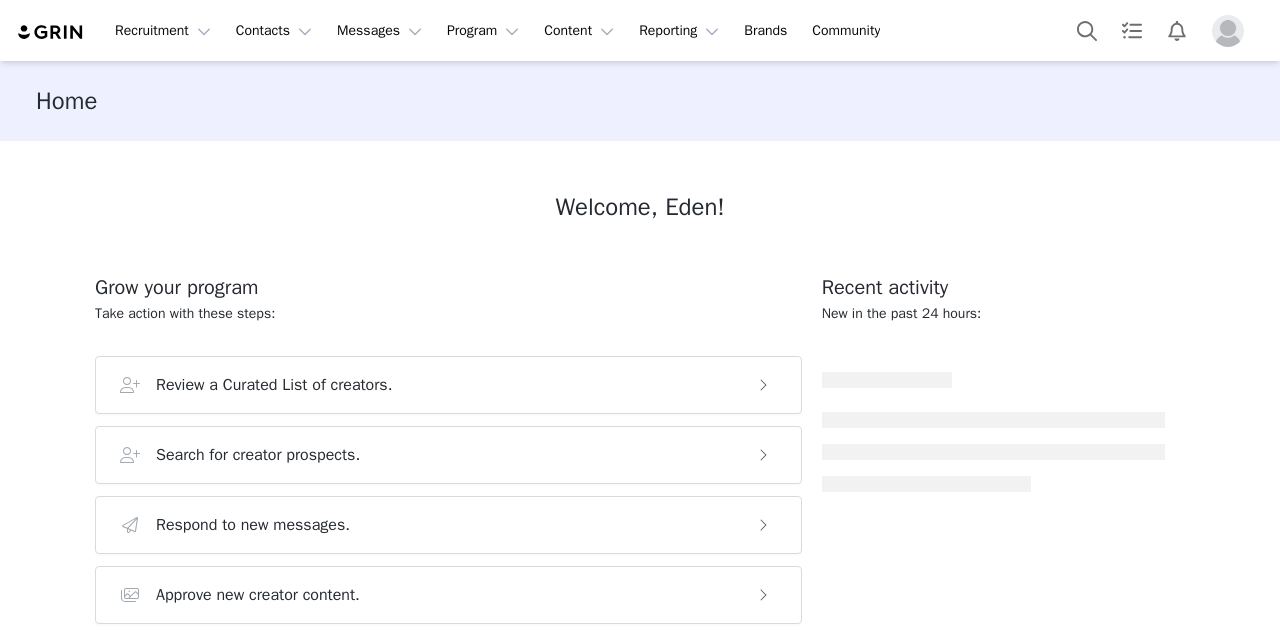 scroll, scrollTop: 0, scrollLeft: 0, axis: both 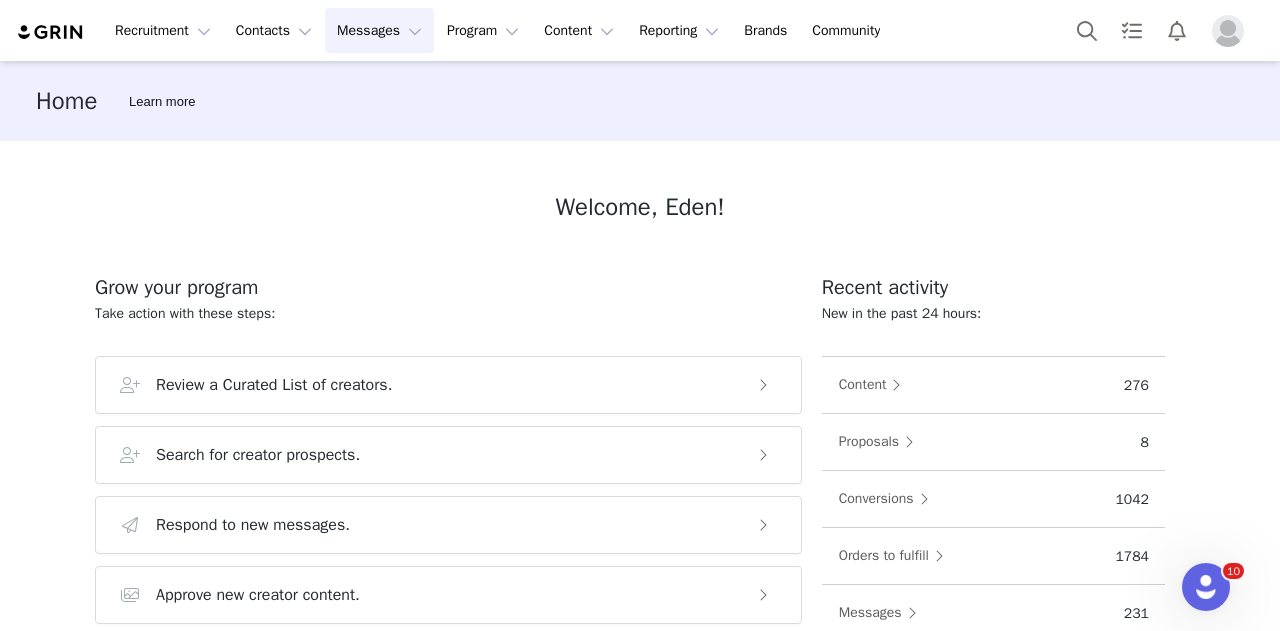click on "Messages Messages" at bounding box center (379, 30) 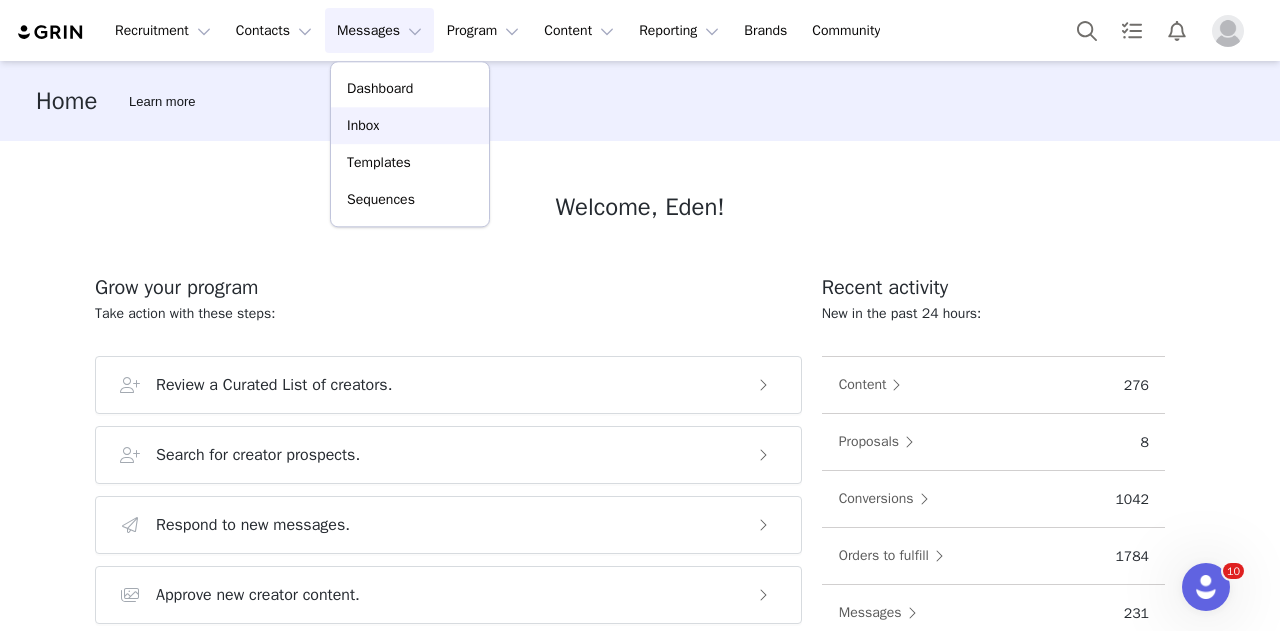 click on "Inbox" at bounding box center [410, 125] 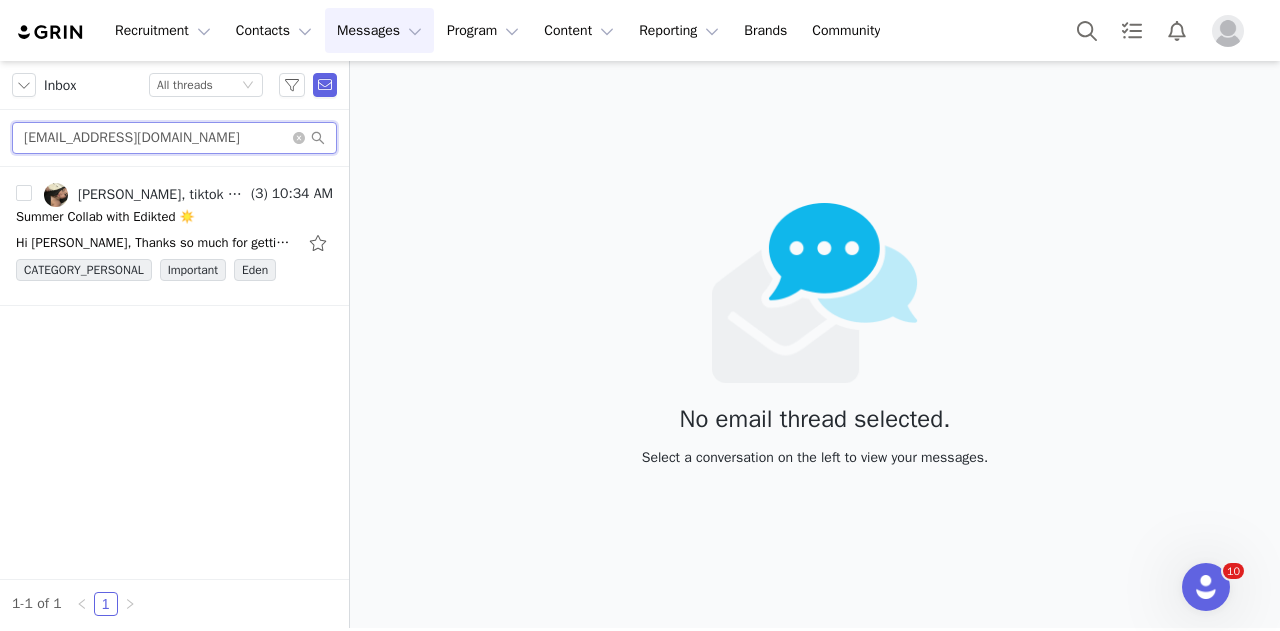 click on "chelseashin131@gmail.com" at bounding box center [174, 138] 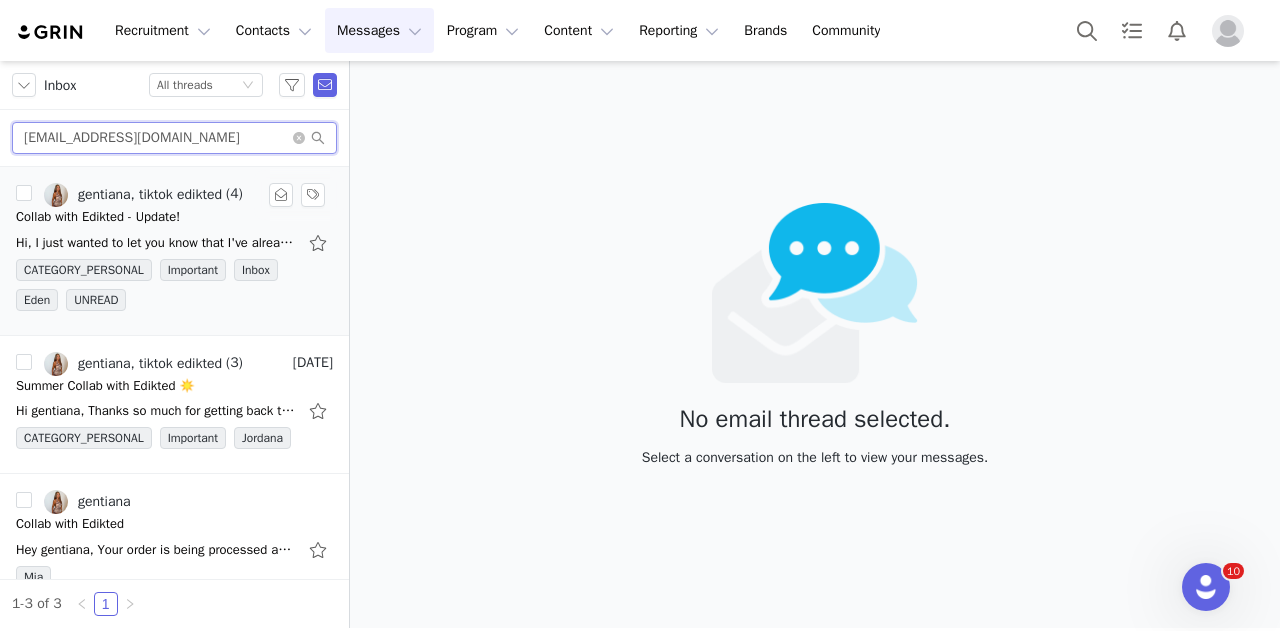 type on "bardhajgentiana@gmail.com" 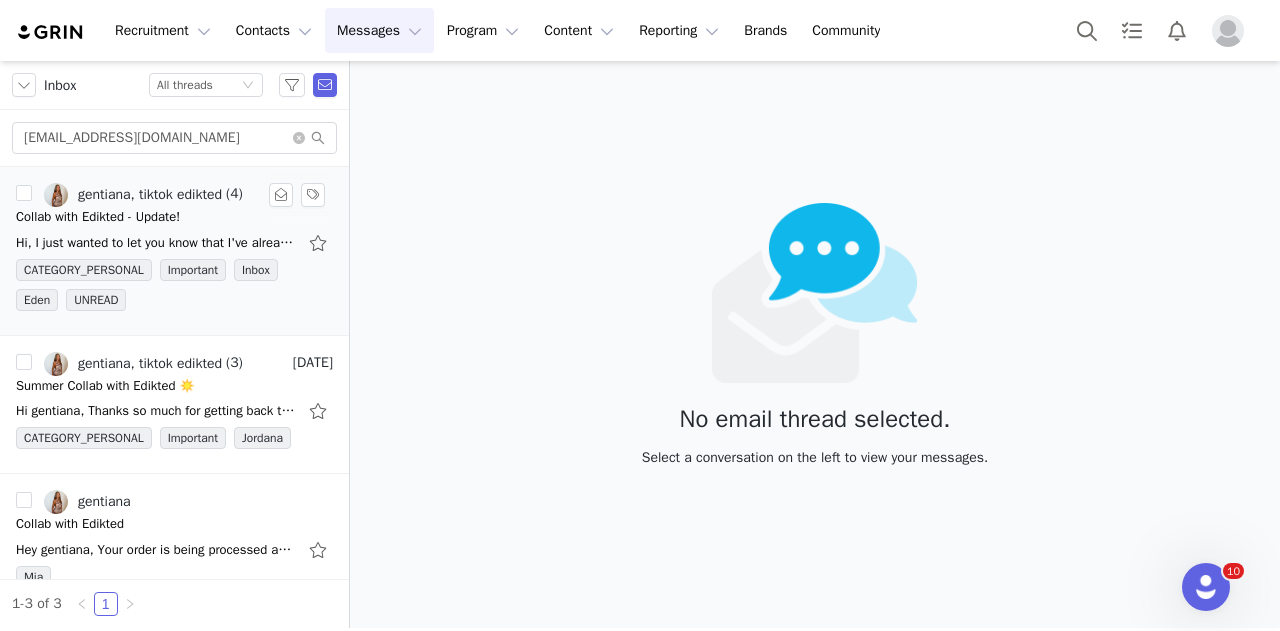 click on "Hi, I just wanted to let you know that I've already posted my first TikTok – as well as on Instagram. Now I wanted to check in with a quick question about the second TikTok. Since it's meant to" at bounding box center [156, 243] 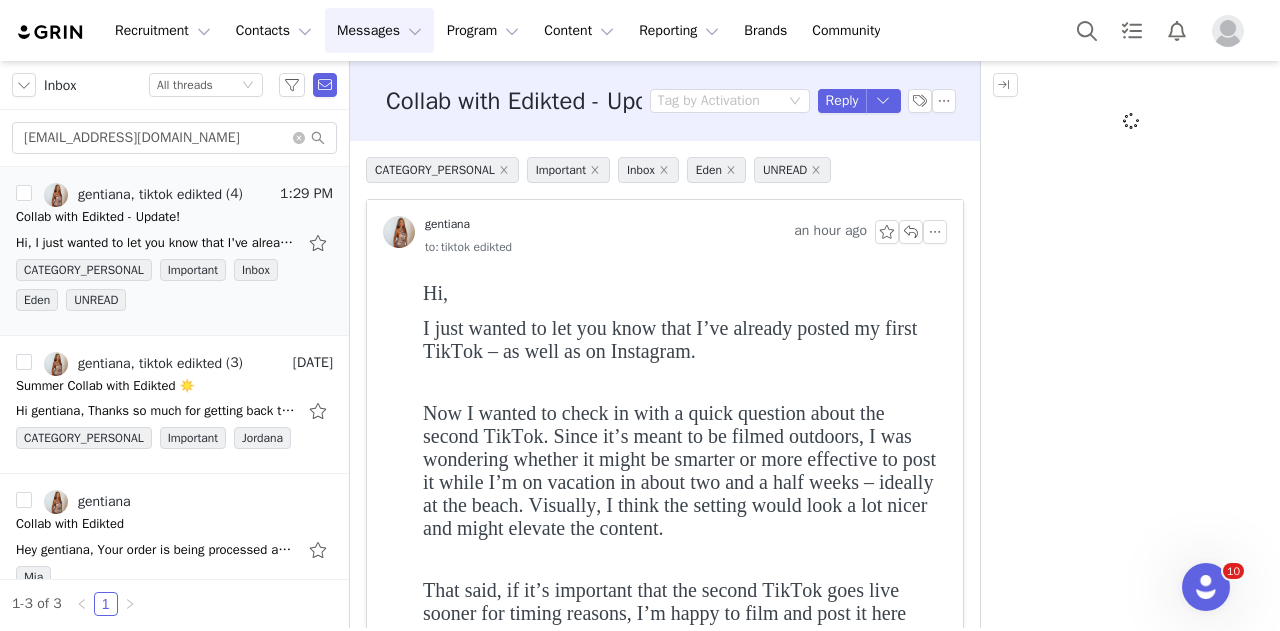 scroll, scrollTop: 0, scrollLeft: 0, axis: both 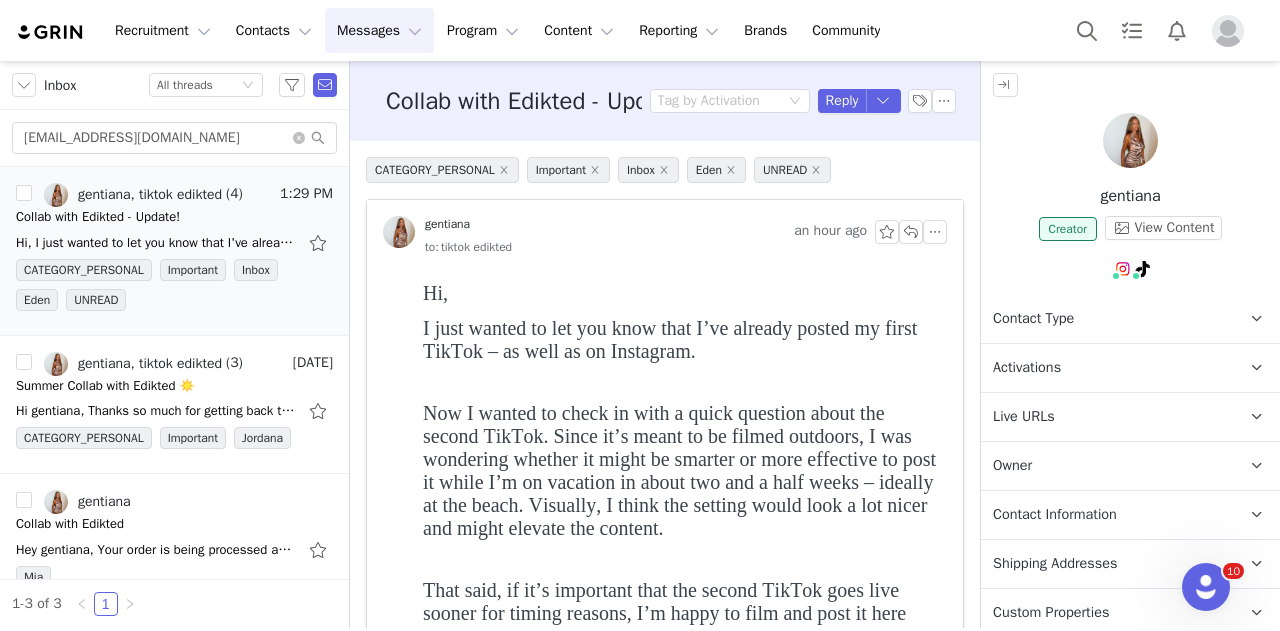 click at bounding box center (1130, 144) 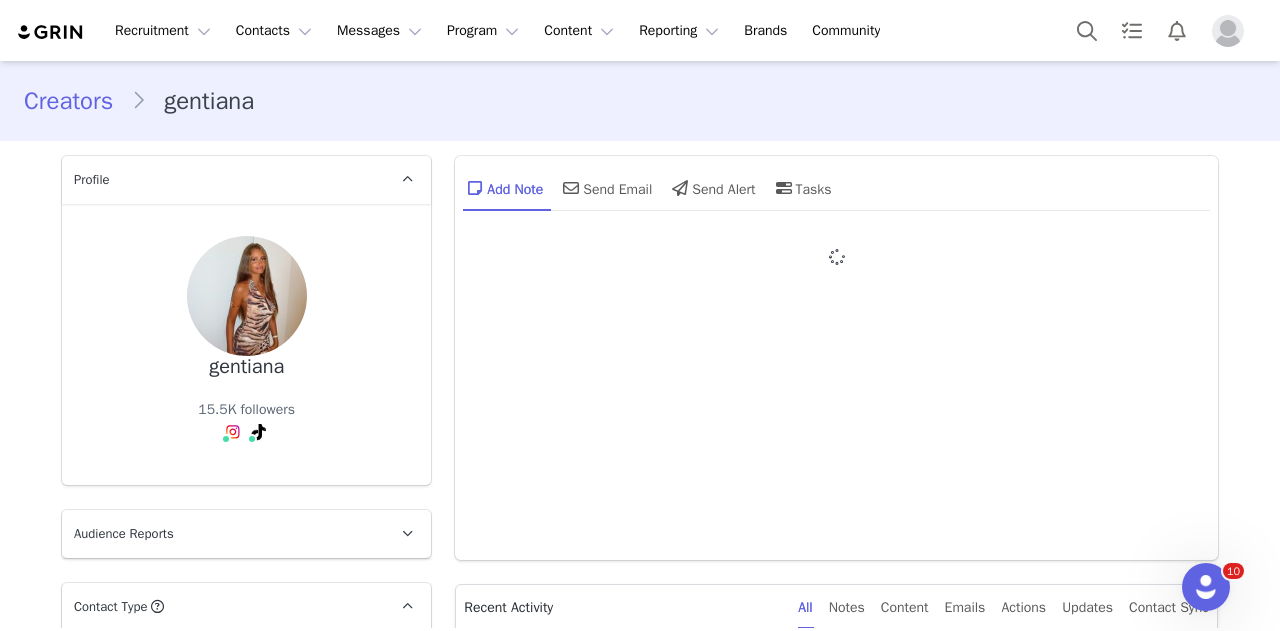 type on "+1 ([GEOGRAPHIC_DATA])" 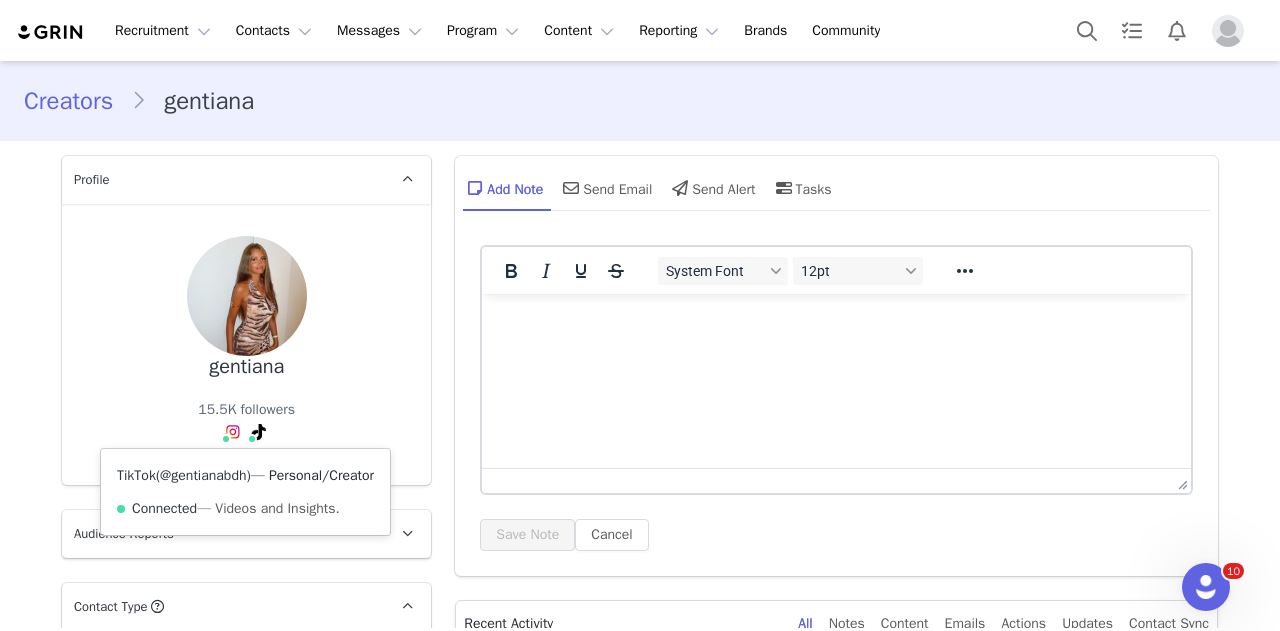 scroll, scrollTop: 0, scrollLeft: 0, axis: both 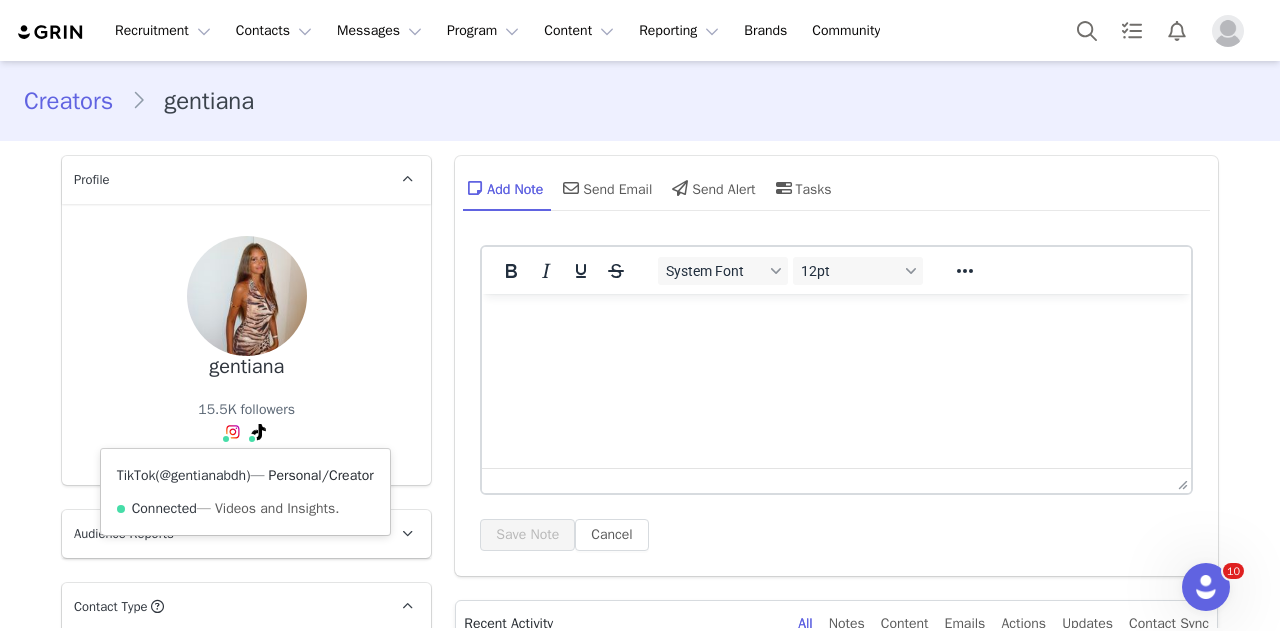 click on "@gentianabdh" at bounding box center [203, 475] 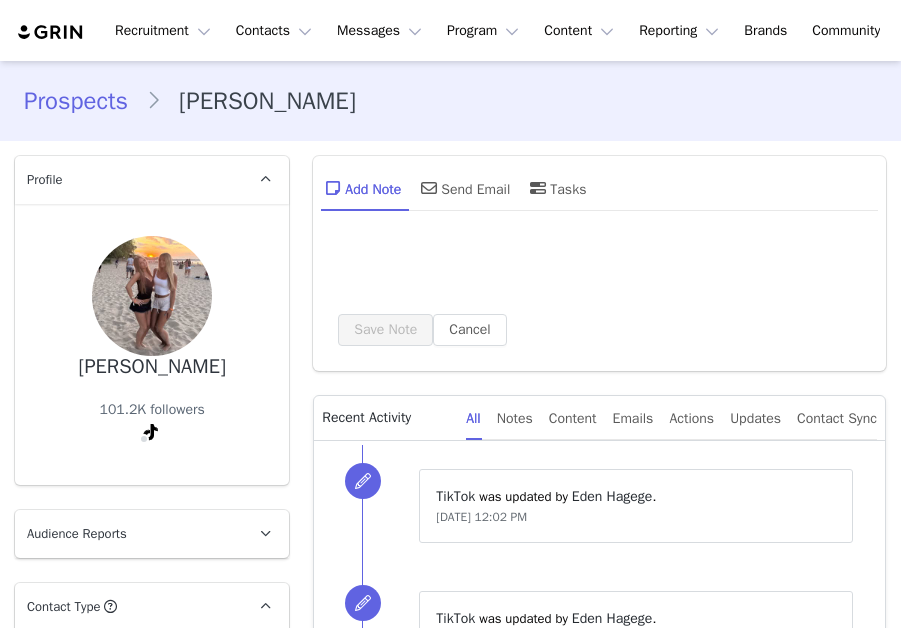 scroll, scrollTop: 0, scrollLeft: 0, axis: both 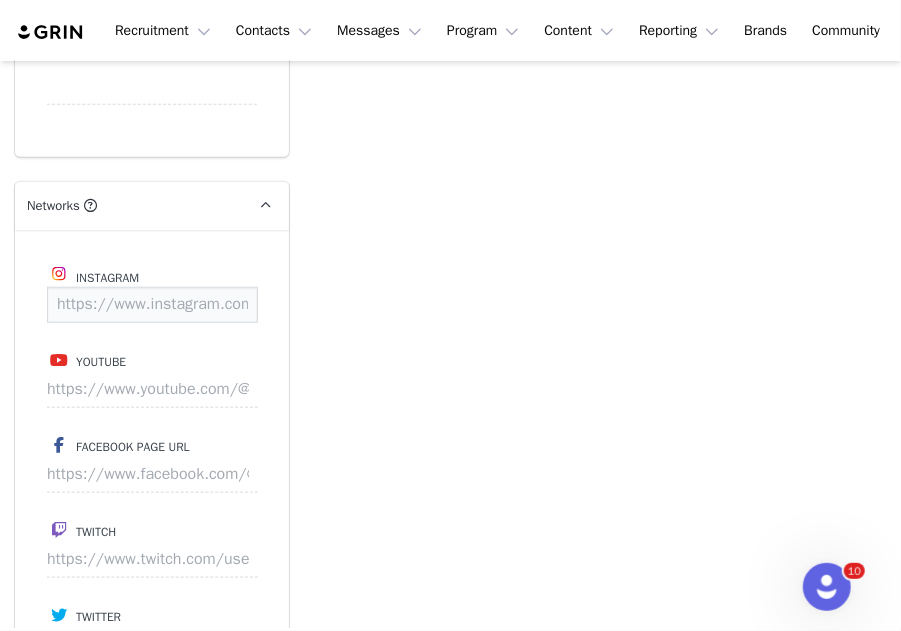 click at bounding box center [152, 305] 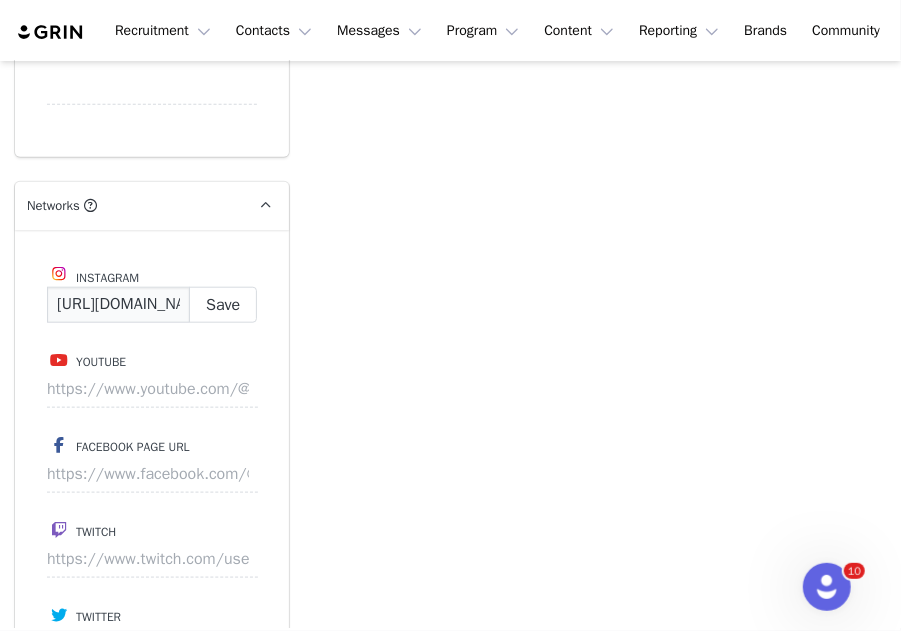 scroll, scrollTop: 0, scrollLeft: 203, axis: horizontal 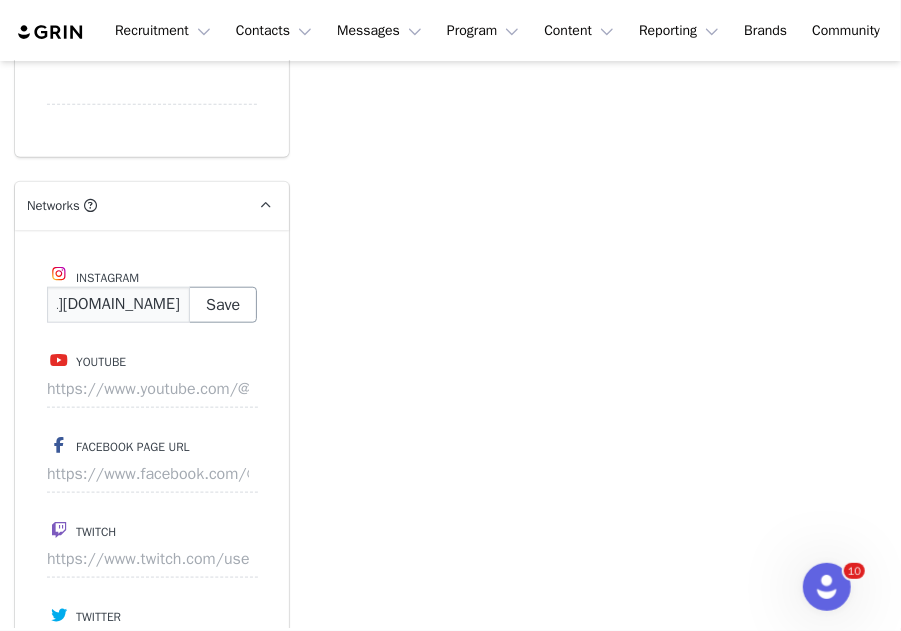 type on "https://www.instagram.com/mimikovachevaa/" 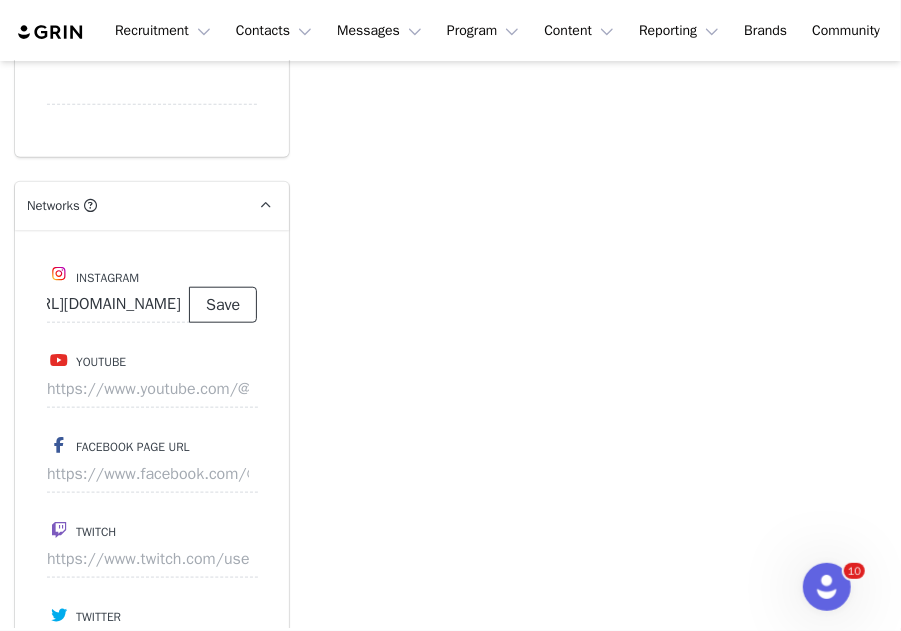 scroll, scrollTop: 0, scrollLeft: 0, axis: both 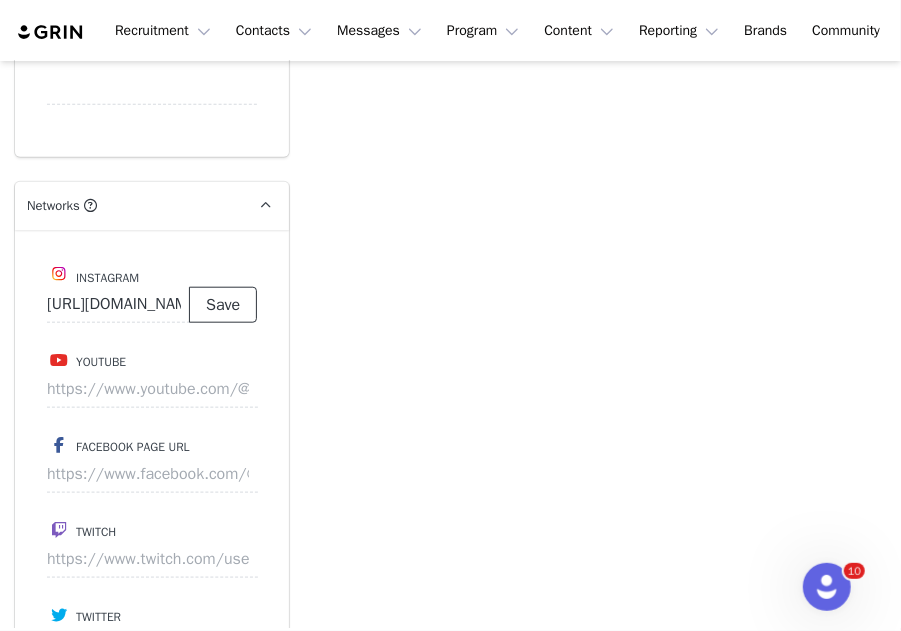 click on "Save" at bounding box center [223, 305] 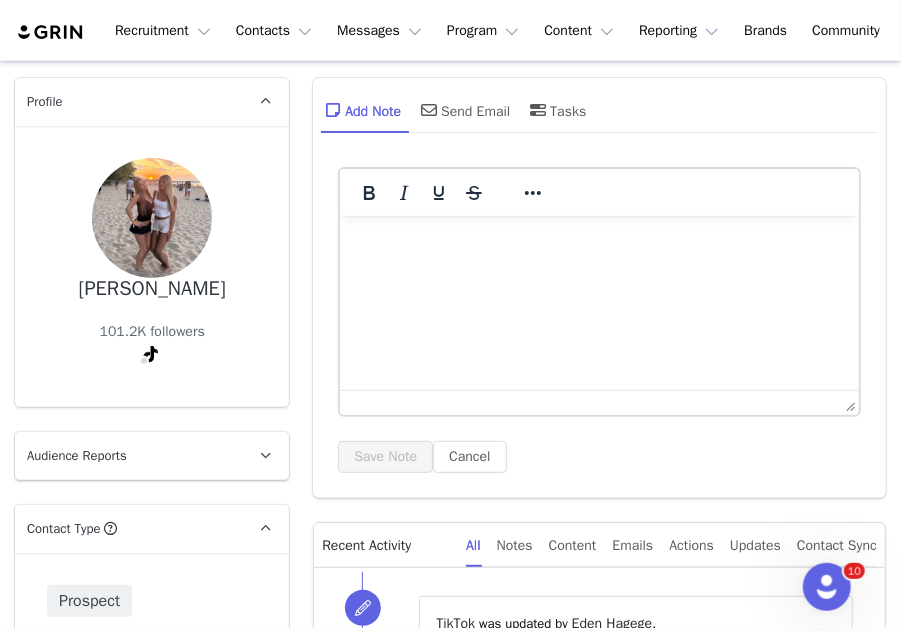 scroll, scrollTop: 0, scrollLeft: 0, axis: both 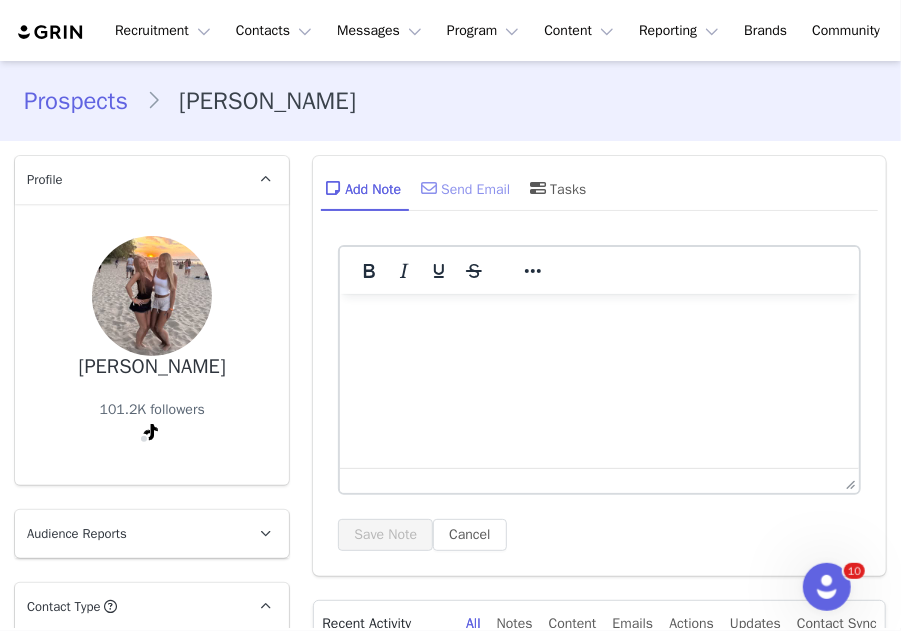 click on "Send Email" at bounding box center (463, 188) 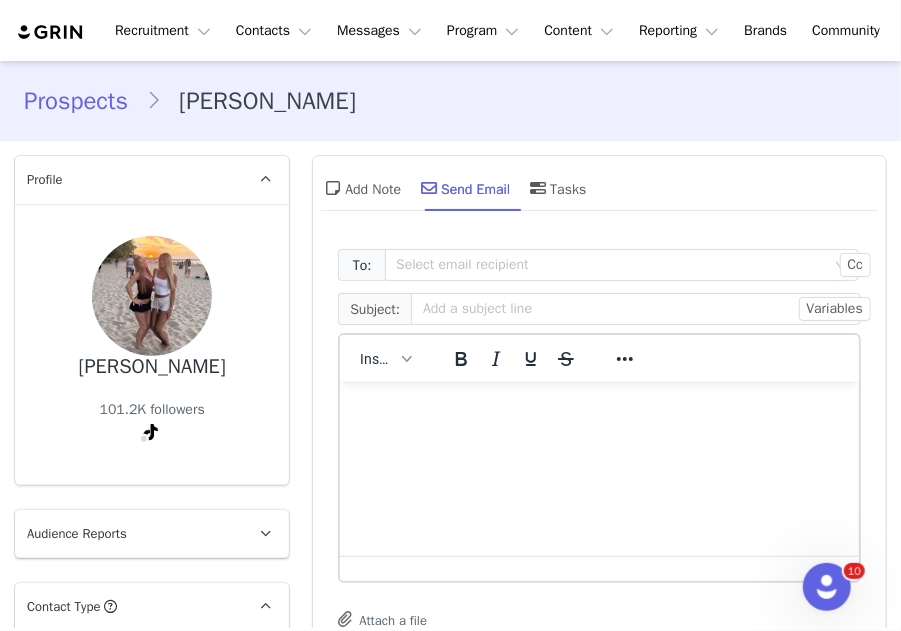 scroll, scrollTop: 0, scrollLeft: 0, axis: both 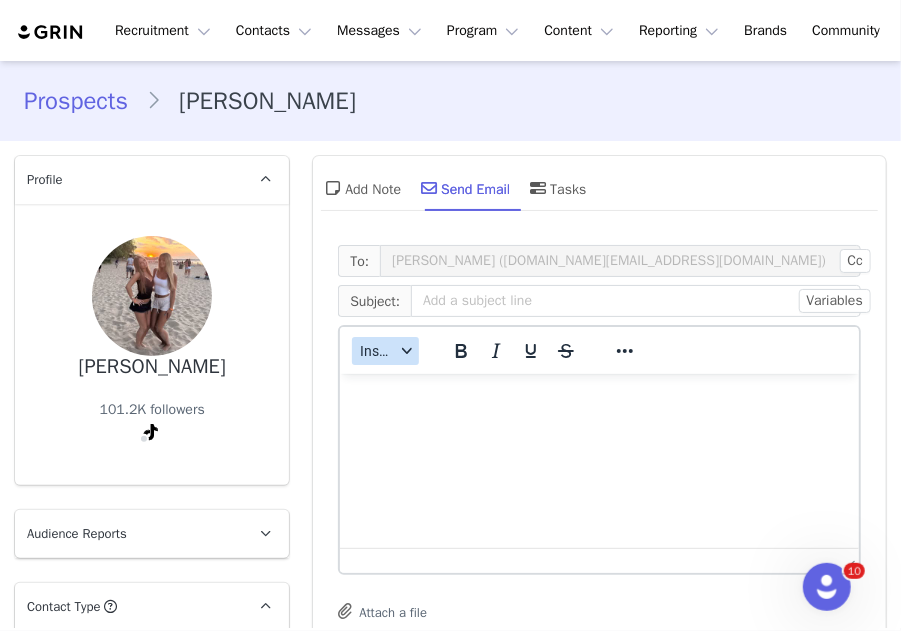 click on "Insert" at bounding box center [377, 351] 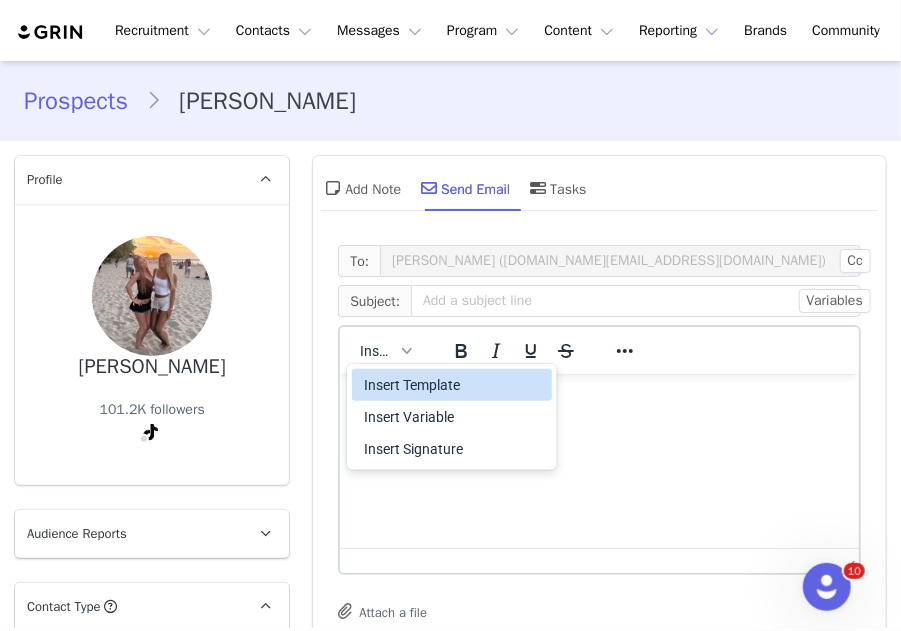 click on "Insert Template" at bounding box center (454, 385) 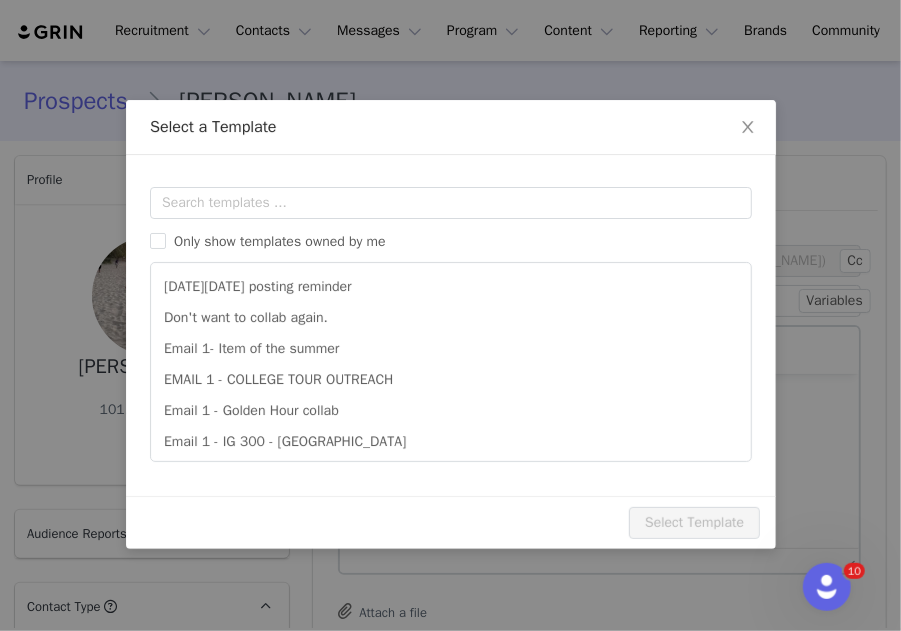 scroll, scrollTop: 0, scrollLeft: 0, axis: both 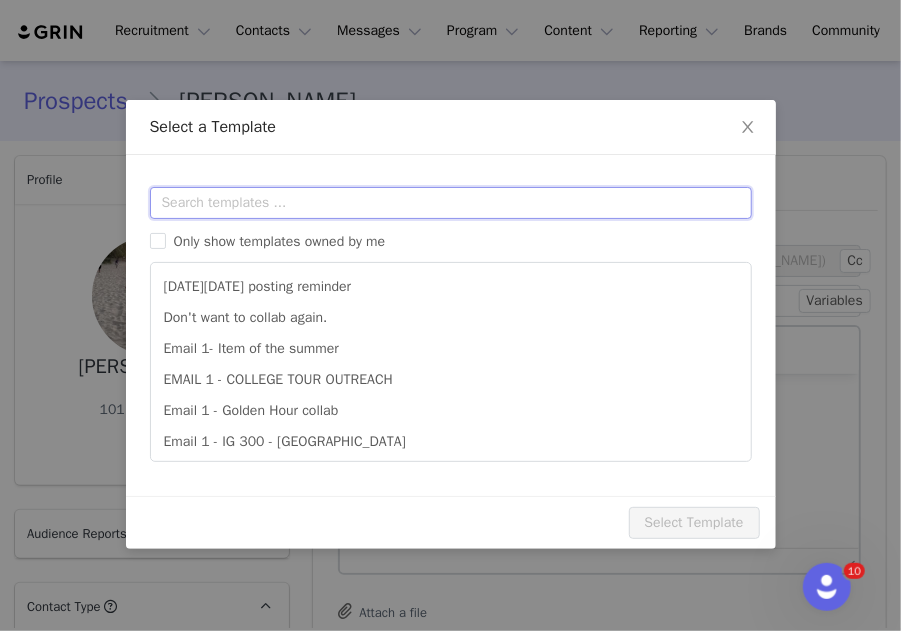 click at bounding box center [451, 203] 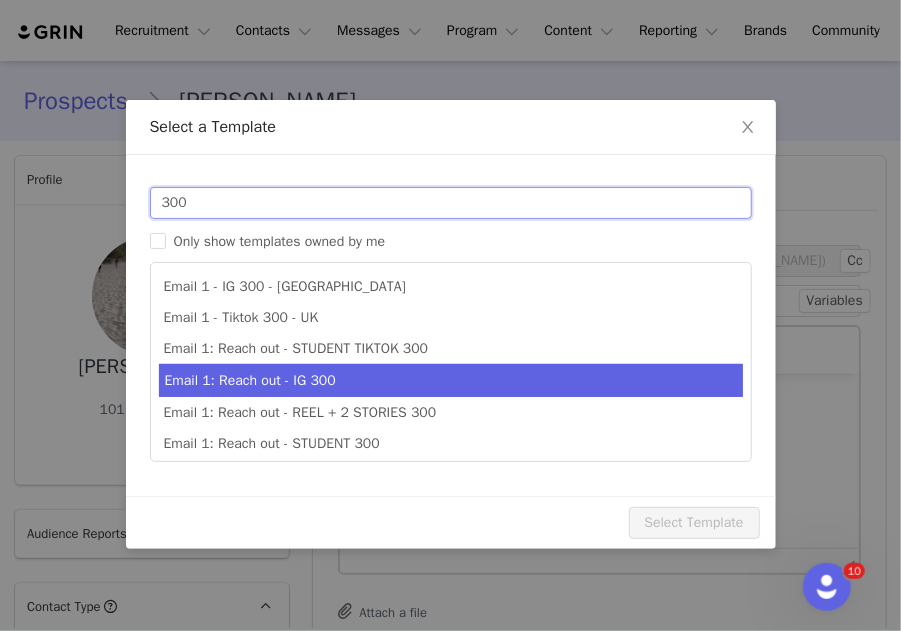scroll, scrollTop: 35, scrollLeft: 0, axis: vertical 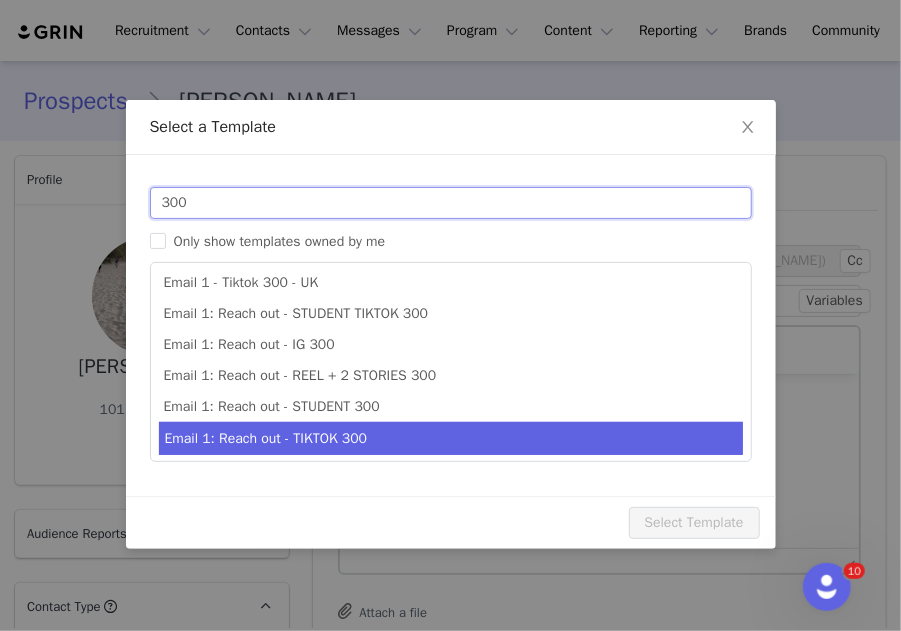 type on "300" 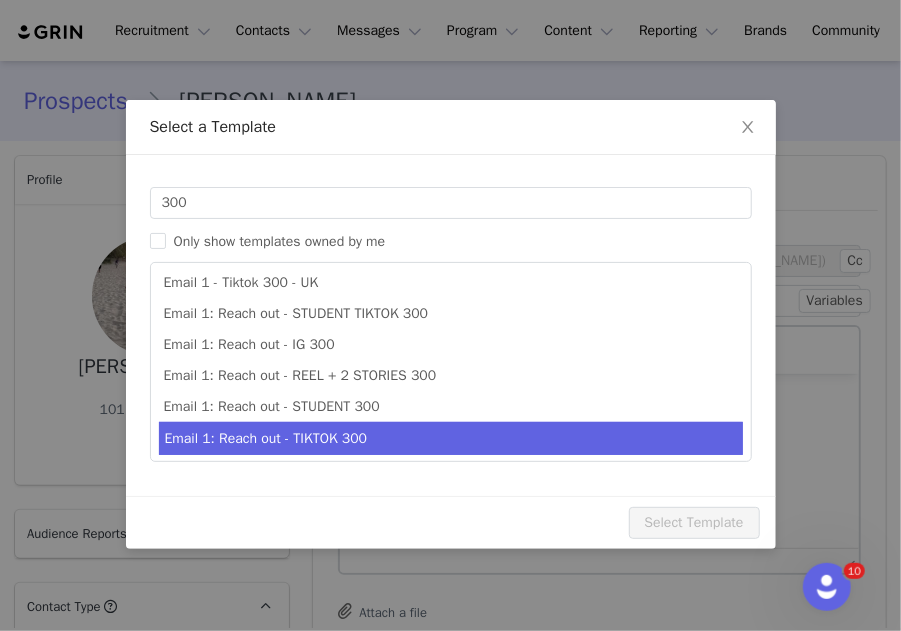 click on "Email 1: Reach out - TIKTOK 300" at bounding box center (451, 438) 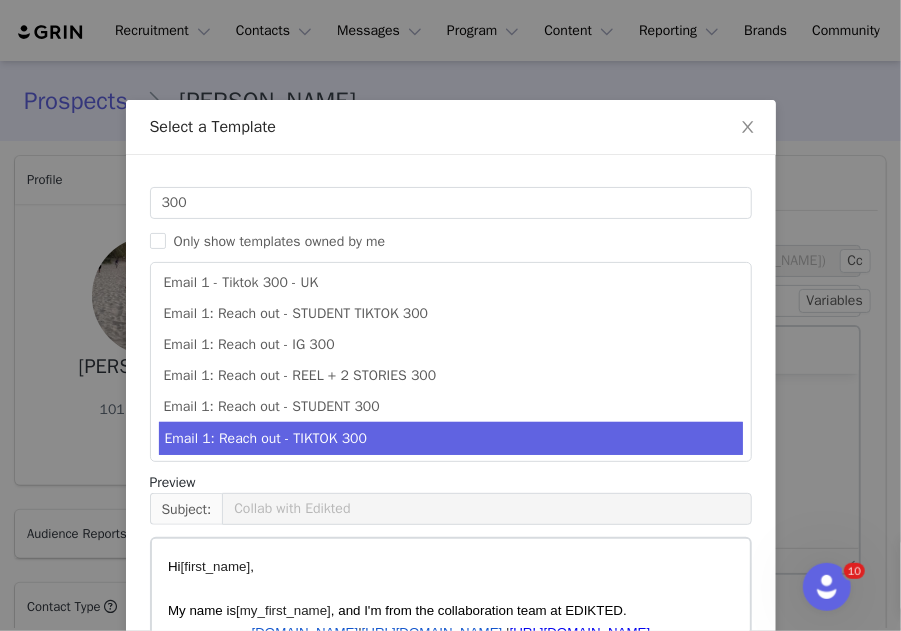 type on "Summer Collab with Edikted ☀️" 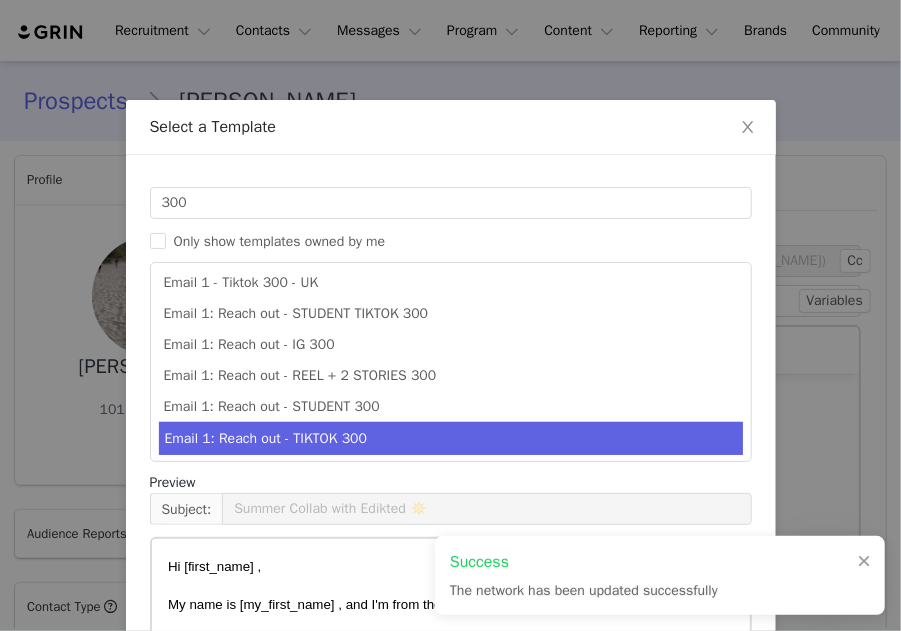 scroll, scrollTop: 256, scrollLeft: 0, axis: vertical 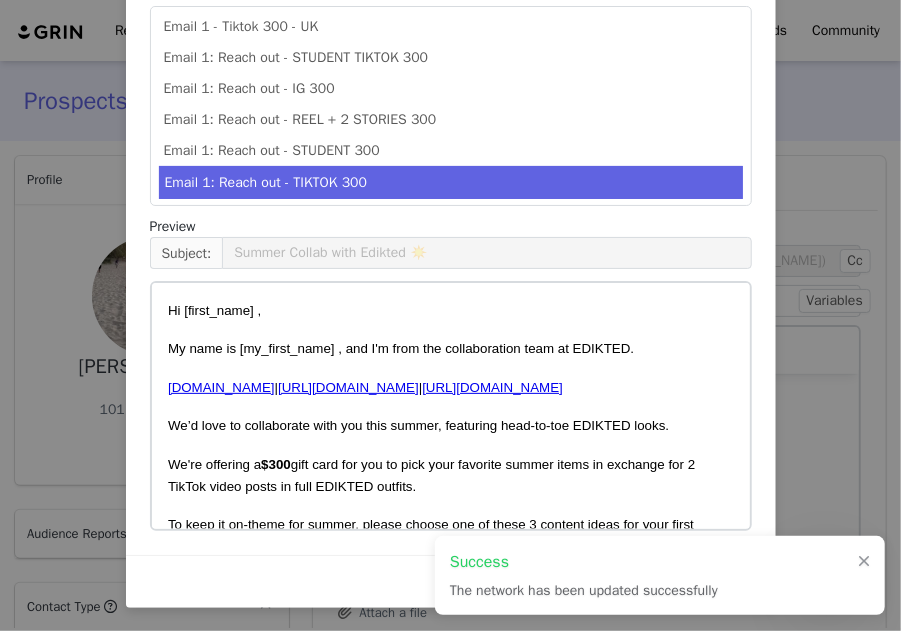 type on "https://www.instagram.com/mimikovachevaa" 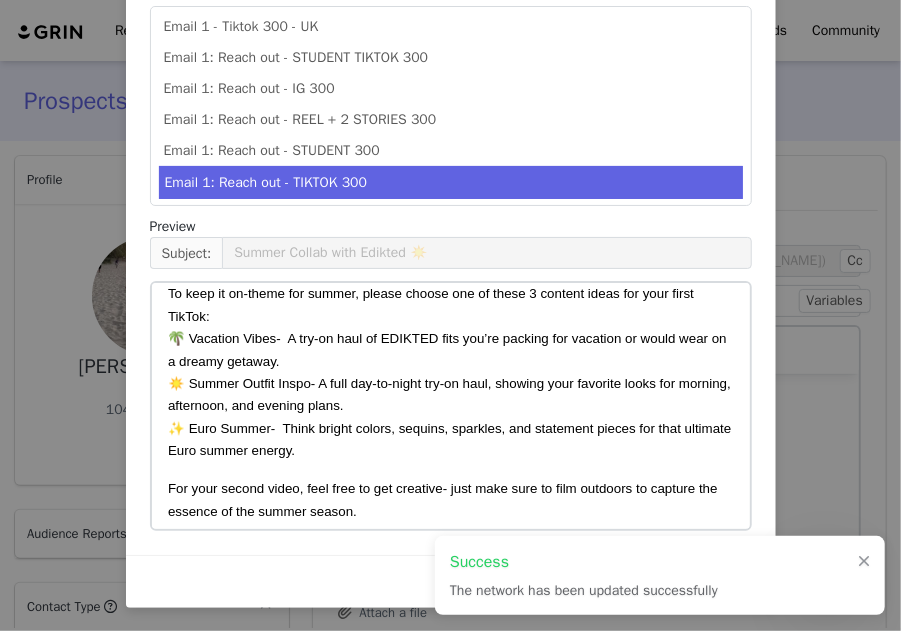 scroll, scrollTop: 300, scrollLeft: 0, axis: vertical 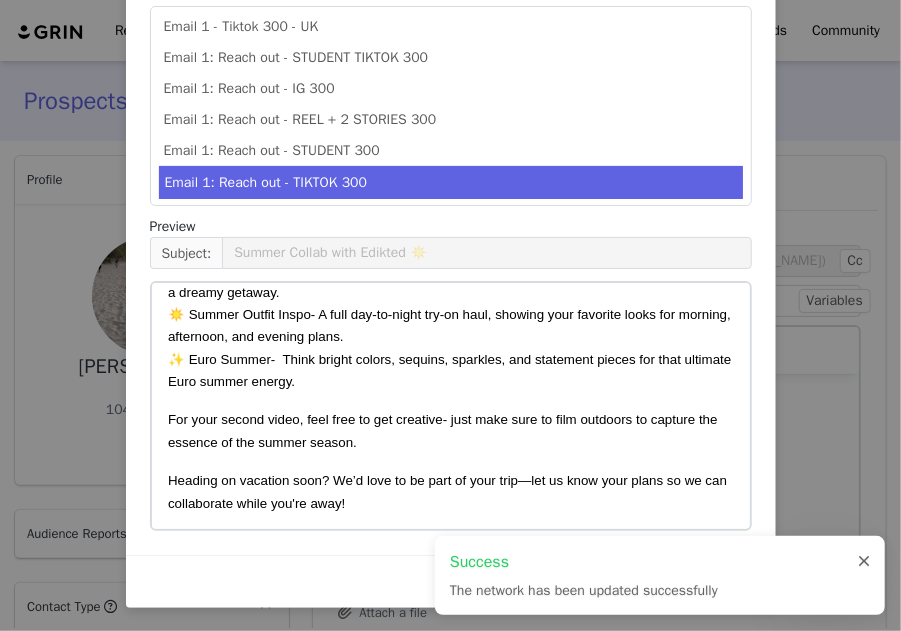 click at bounding box center (864, 562) 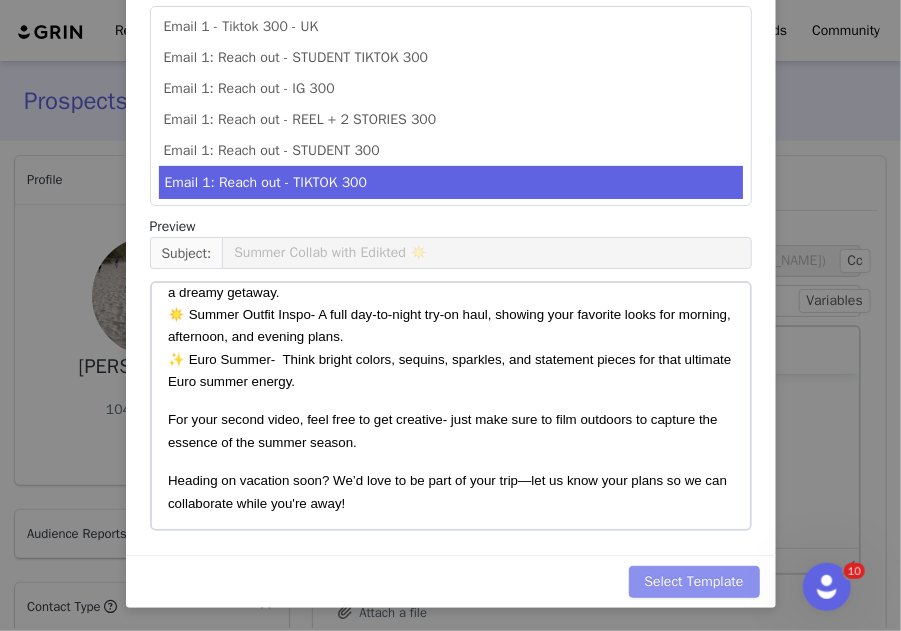 click on "Select Template" at bounding box center (694, 582) 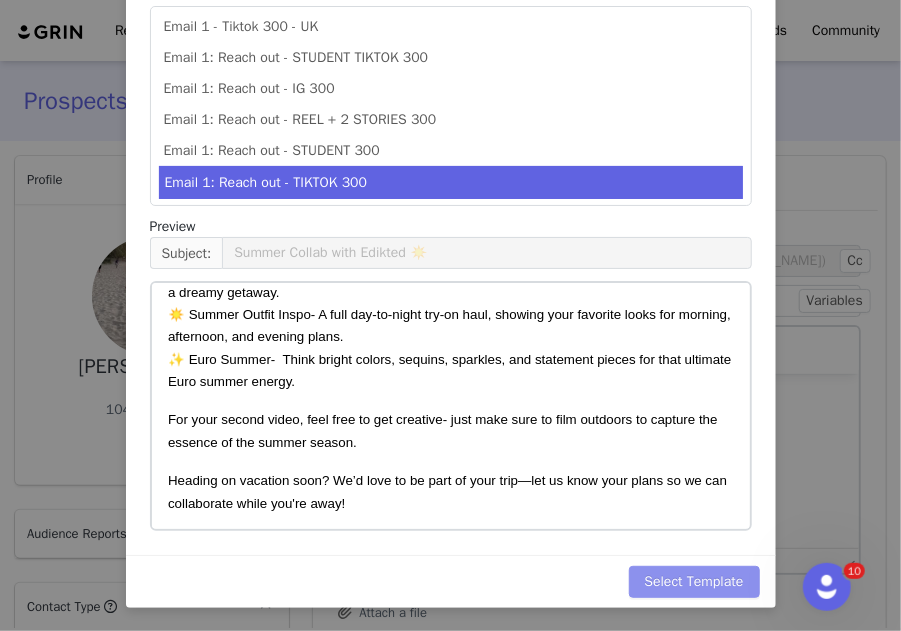 type on "Summer Collab with Edikted ☀️" 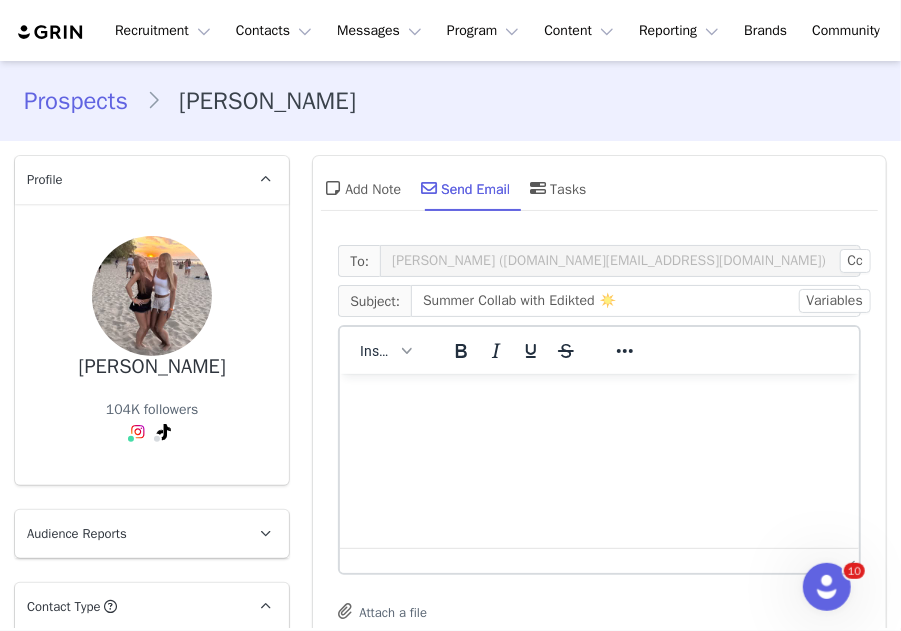 scroll, scrollTop: 0, scrollLeft: 0, axis: both 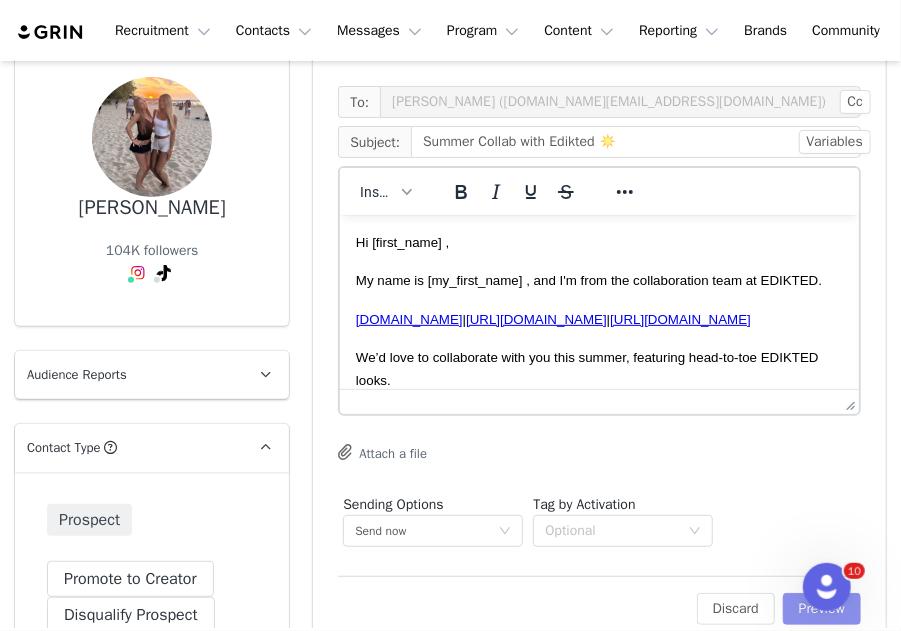 click on "Preview" at bounding box center [822, 609] 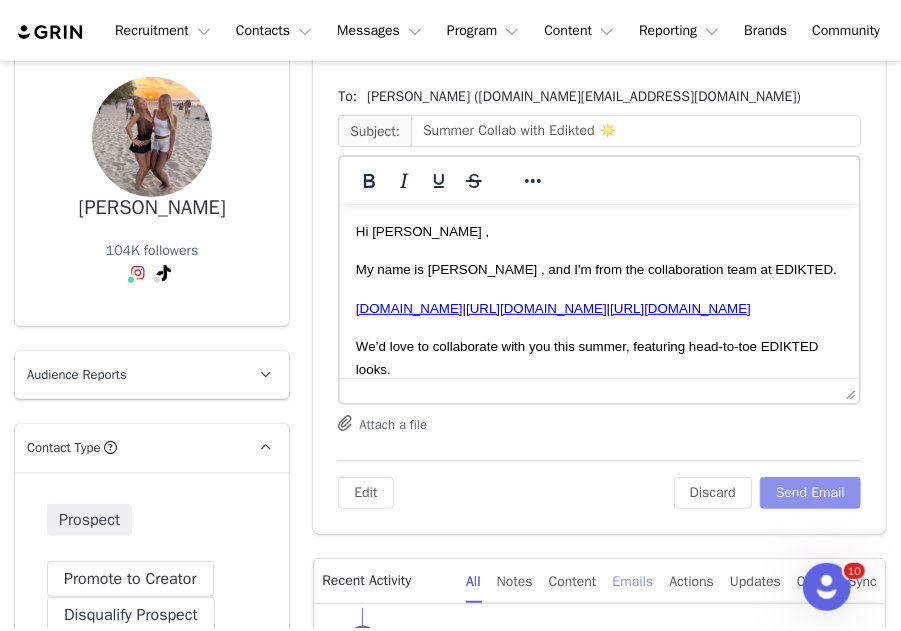 scroll, scrollTop: 76, scrollLeft: 0, axis: vertical 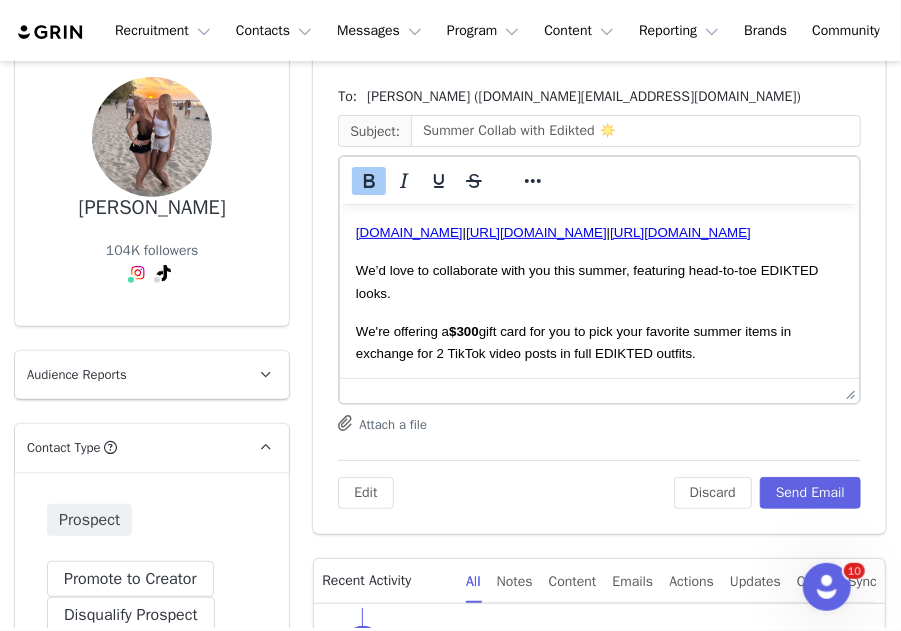 click on "$300" at bounding box center (464, 330) 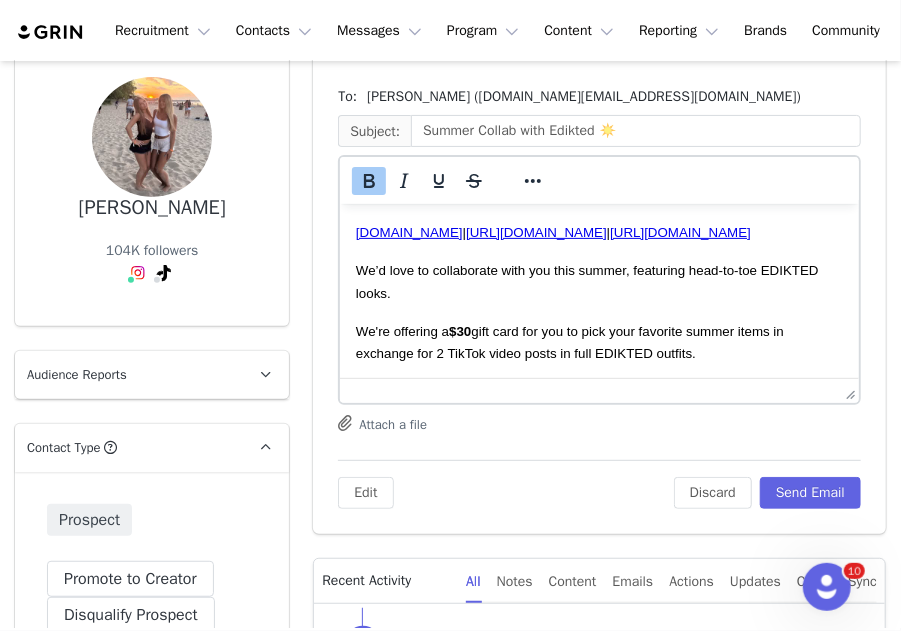 click on "$30" at bounding box center (460, 330) 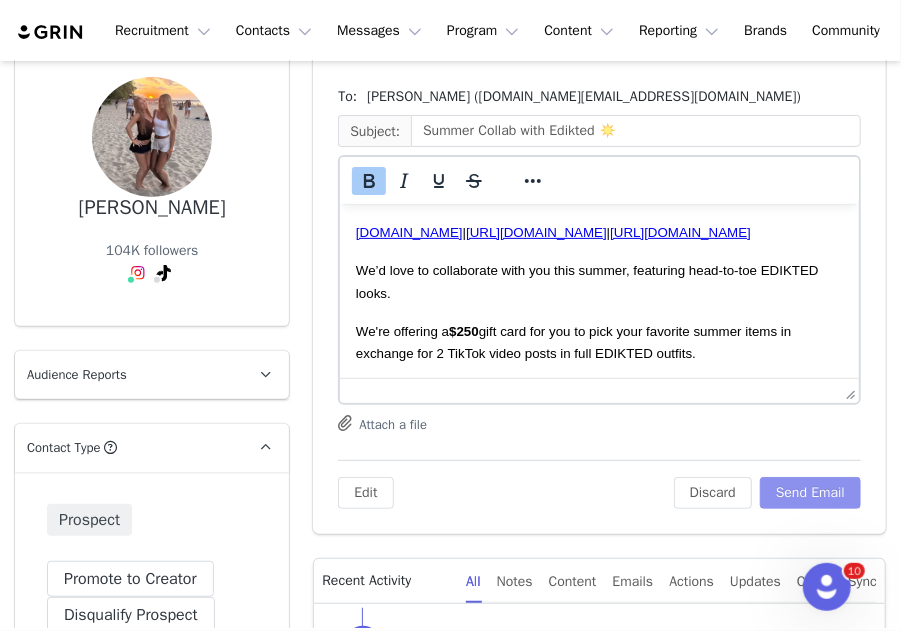 click on "Send Email" at bounding box center (810, 493) 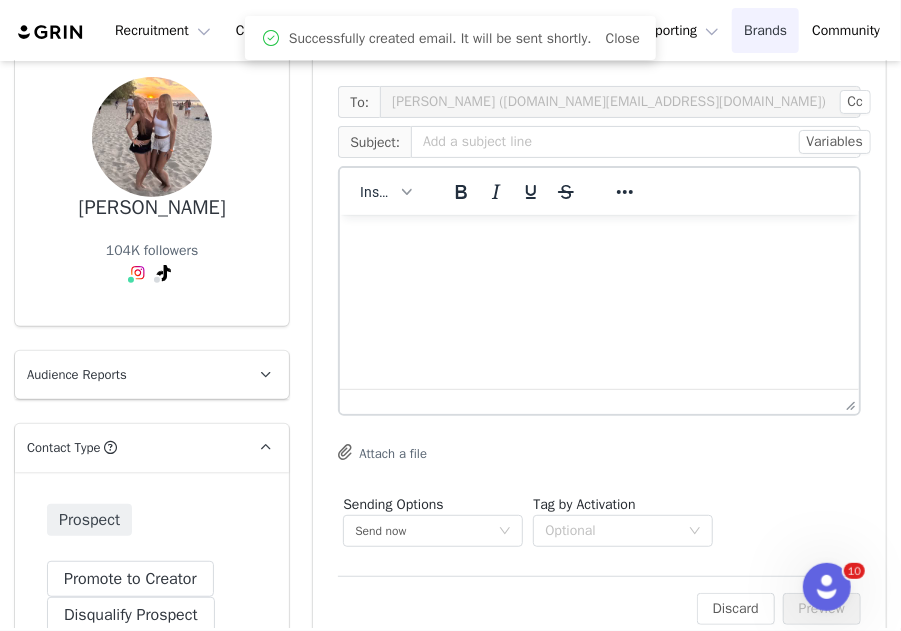 scroll, scrollTop: 0, scrollLeft: 0, axis: both 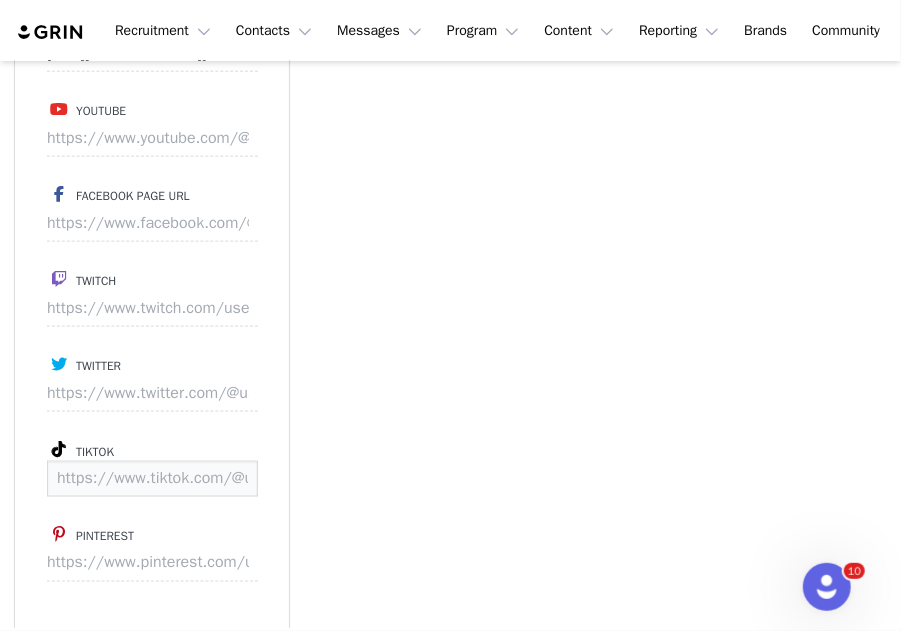 click at bounding box center [152, 479] 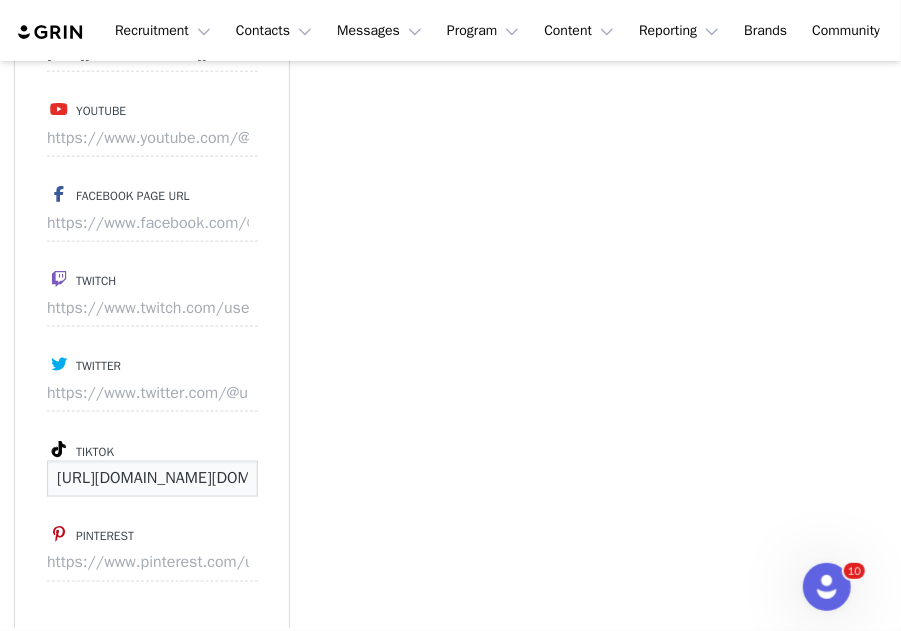 scroll, scrollTop: 0, scrollLeft: 140, axis: horizontal 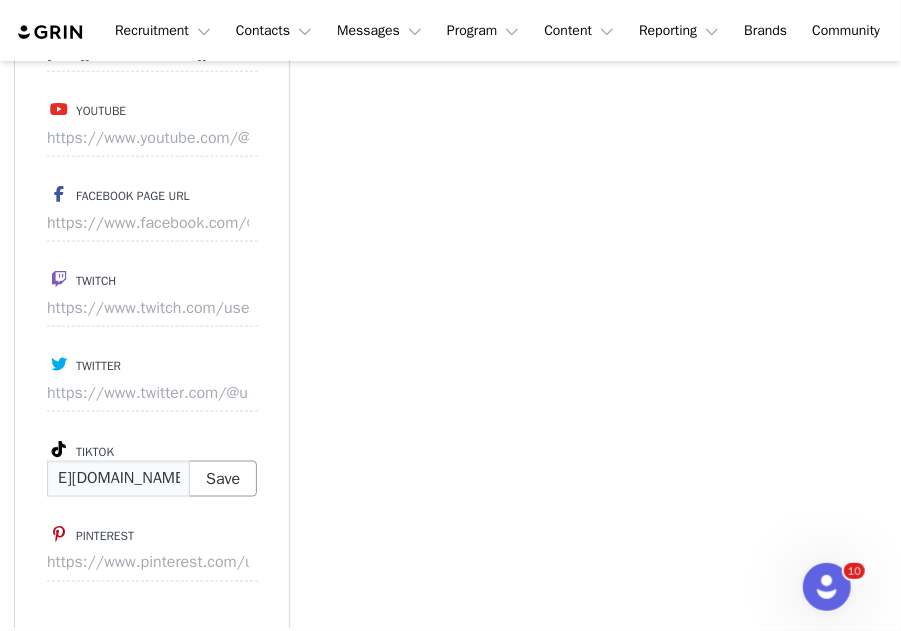 type on "https://www.tiktok.com/@ambre.gnv" 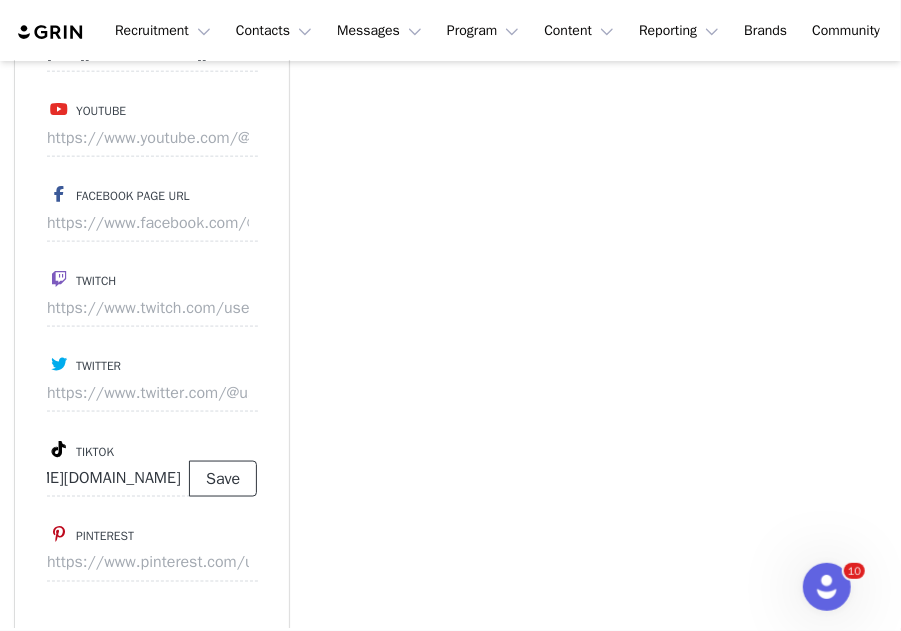 scroll, scrollTop: 0, scrollLeft: 0, axis: both 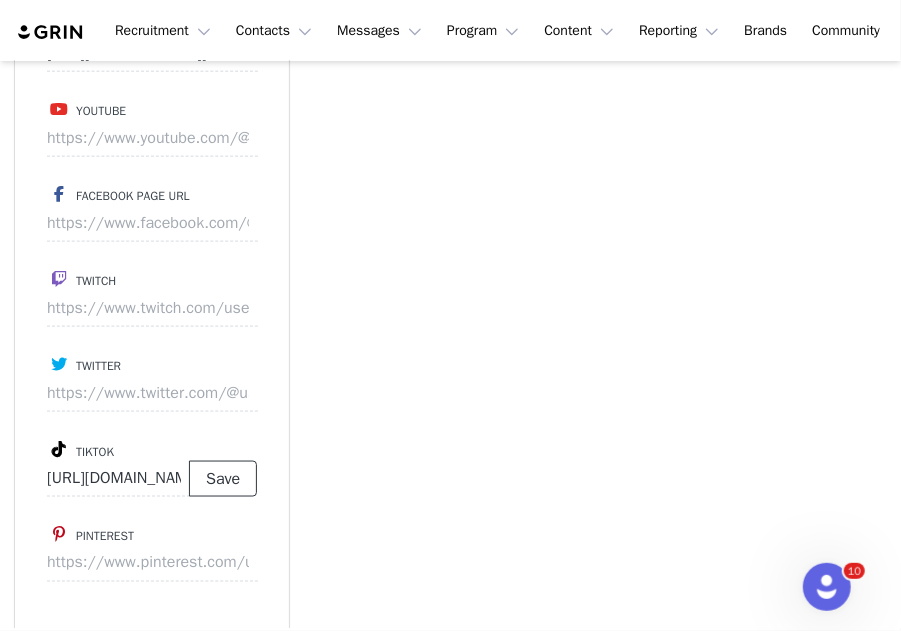 click on "Save" at bounding box center [223, 479] 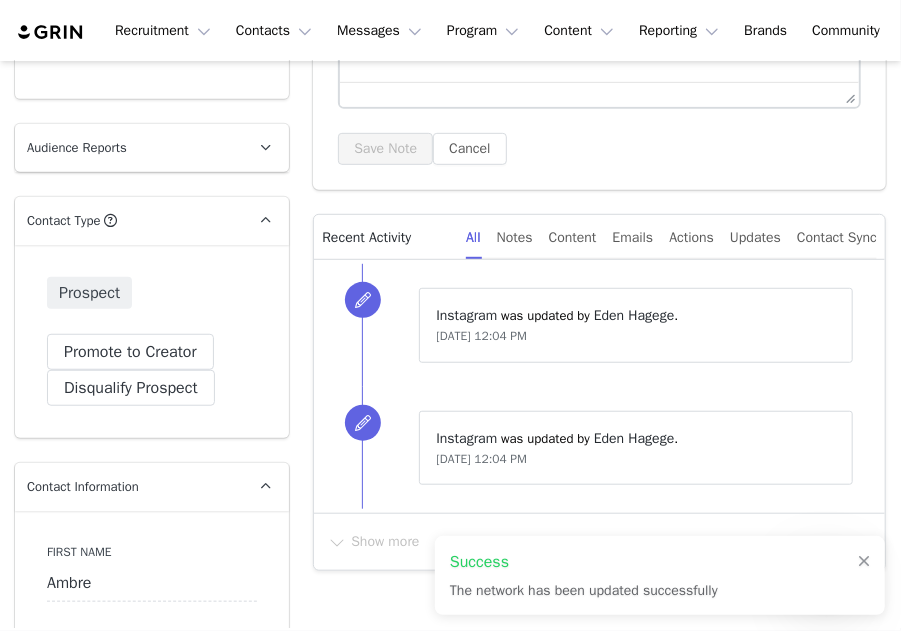 scroll, scrollTop: 0, scrollLeft: 0, axis: both 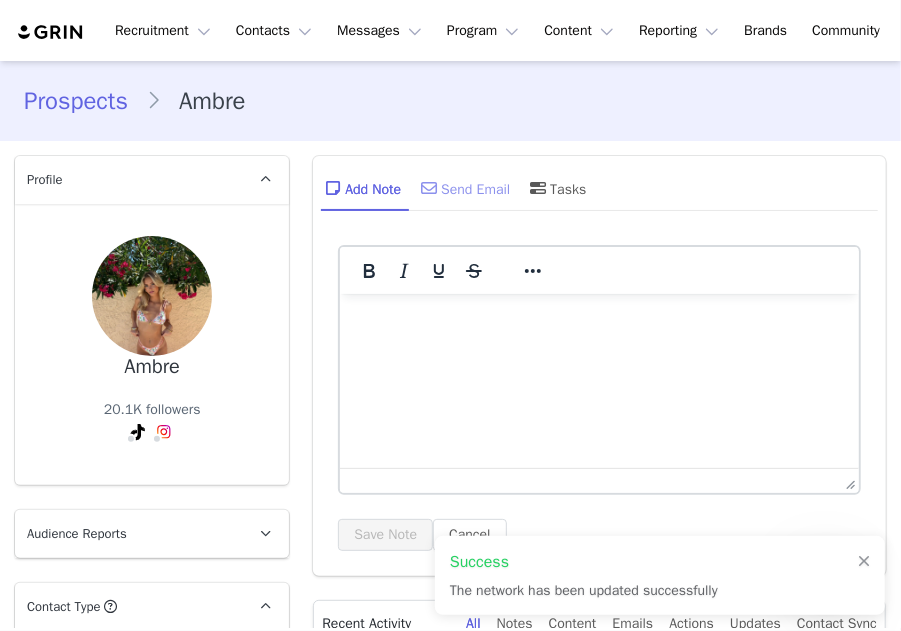 click on "Send Email" at bounding box center [463, 188] 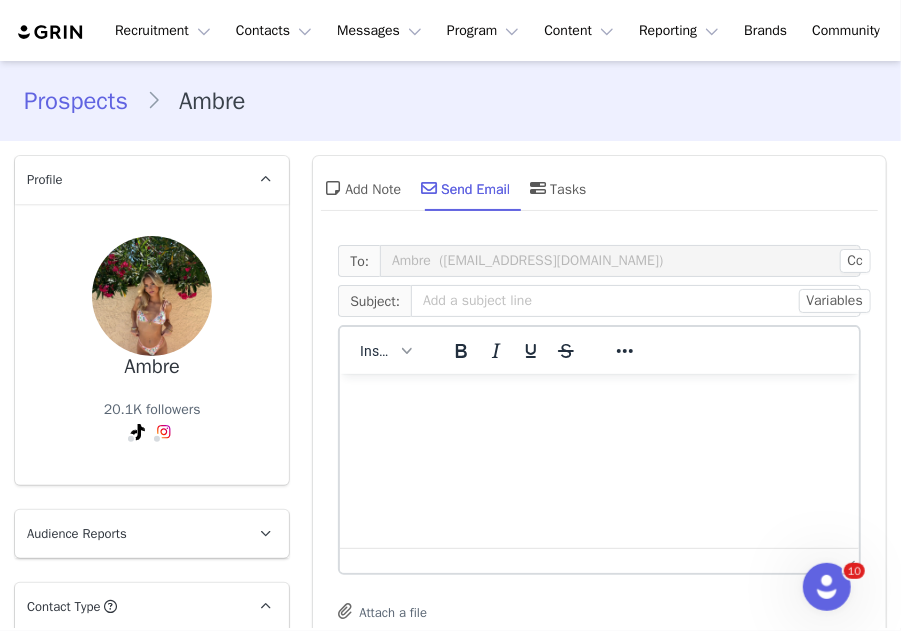 scroll, scrollTop: 0, scrollLeft: 0, axis: both 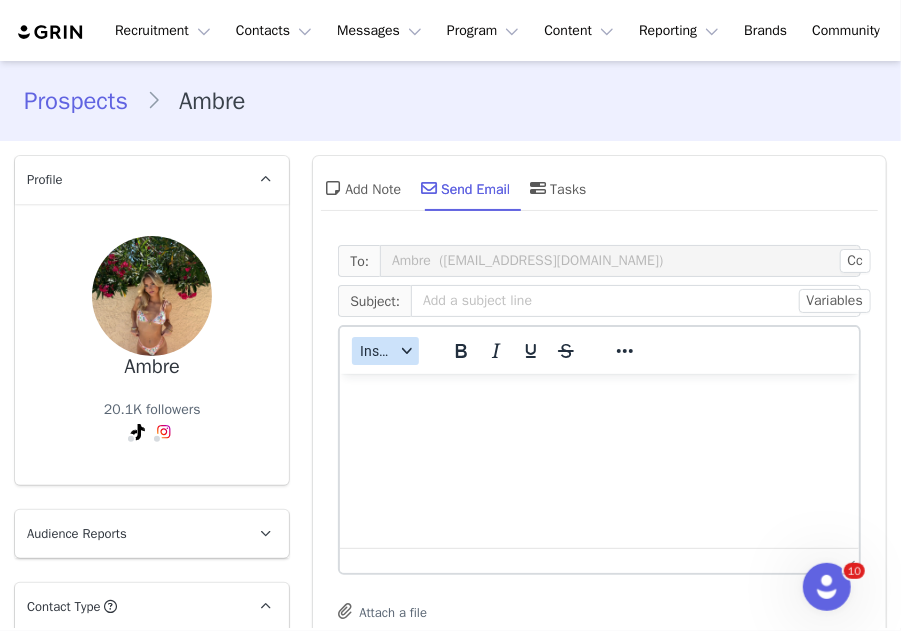 click on "Insert" at bounding box center [385, 351] 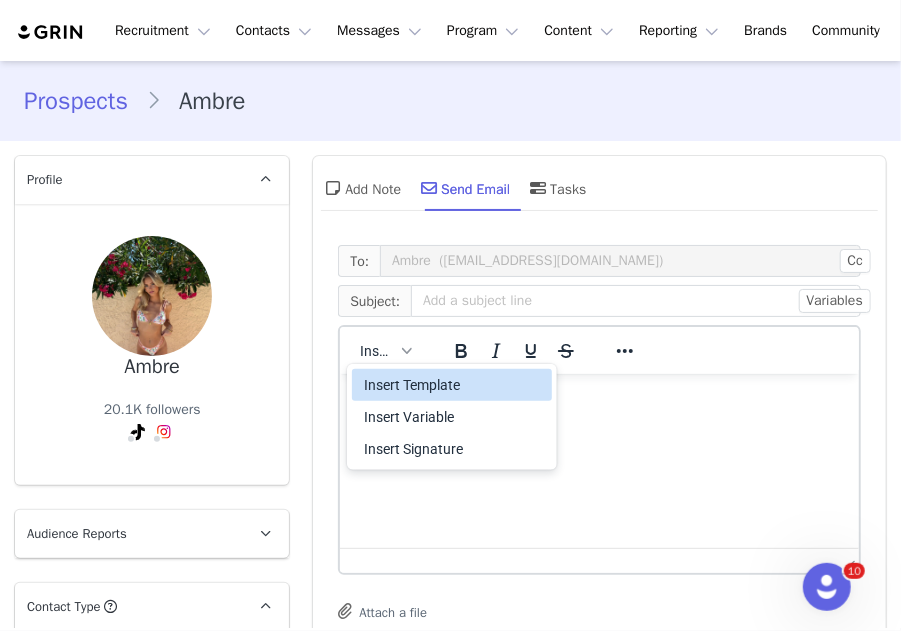 click on "Insert Template" at bounding box center (454, 385) 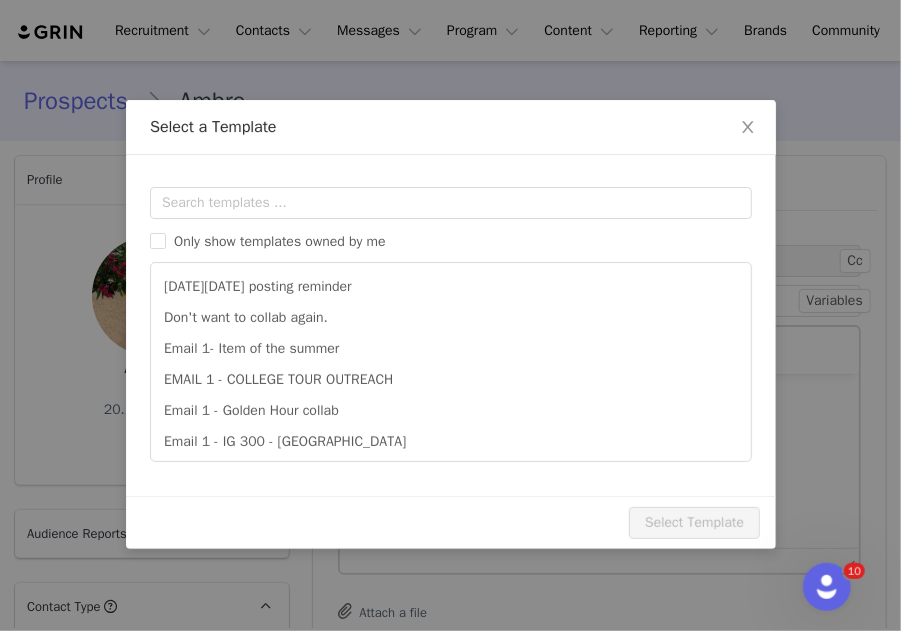 scroll, scrollTop: 0, scrollLeft: 0, axis: both 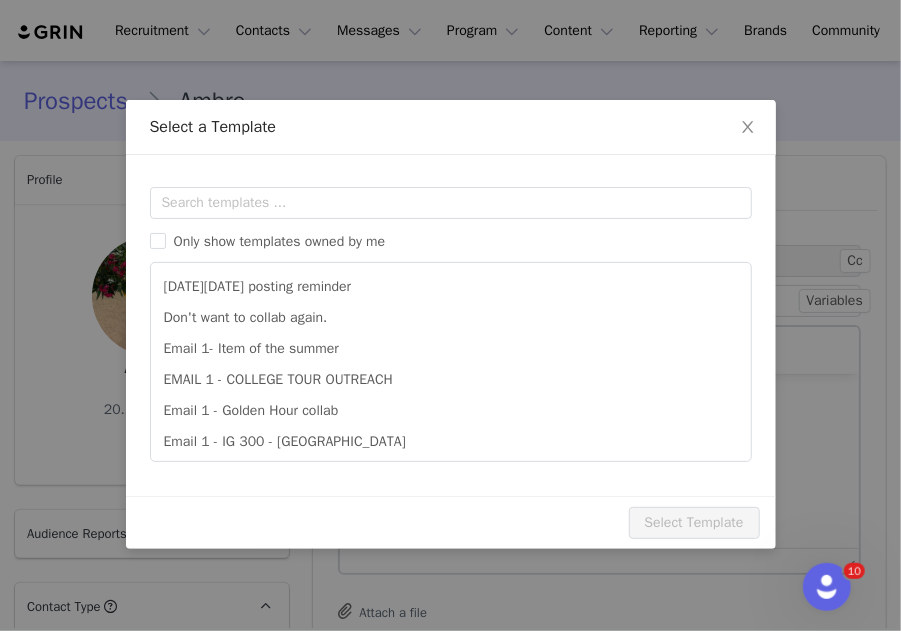 click on "Templates  Only show templates owned by me      Black Friday posting reminder   Don't want to collab again.   Email  1- Item of the summer   EMAIL 1 - COLLEGE TOUR OUTREACH   Email 1 - Golden Hour collab   Email 1 - IG 300 - UK   Email 1 - IG STORIES - UK   Email 1 - Instore 4th of July   Email 1 - Miami movie night   Email 1 - Tiktok 300 - UK  Preview     Subject:" at bounding box center [451, 325] 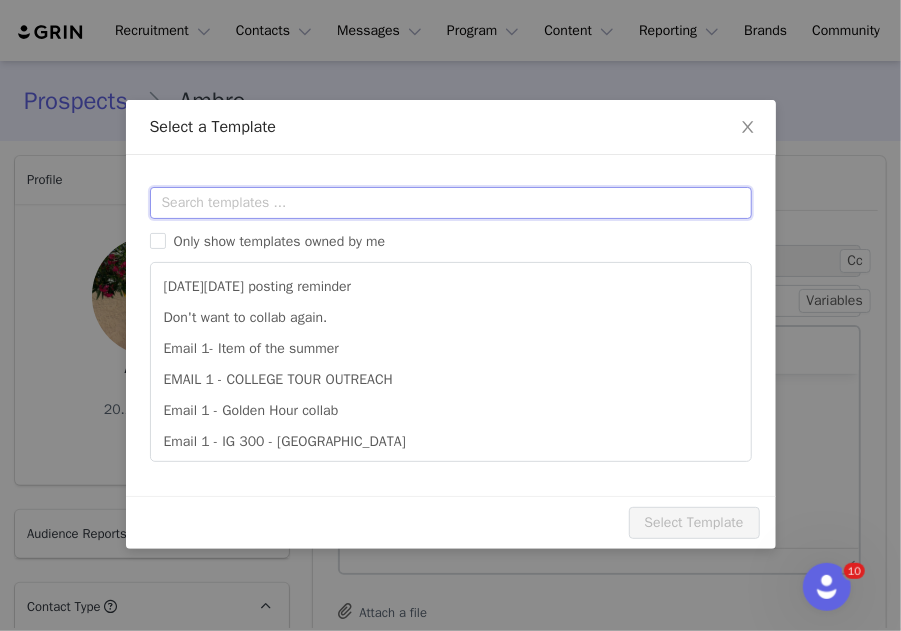 click at bounding box center [451, 203] 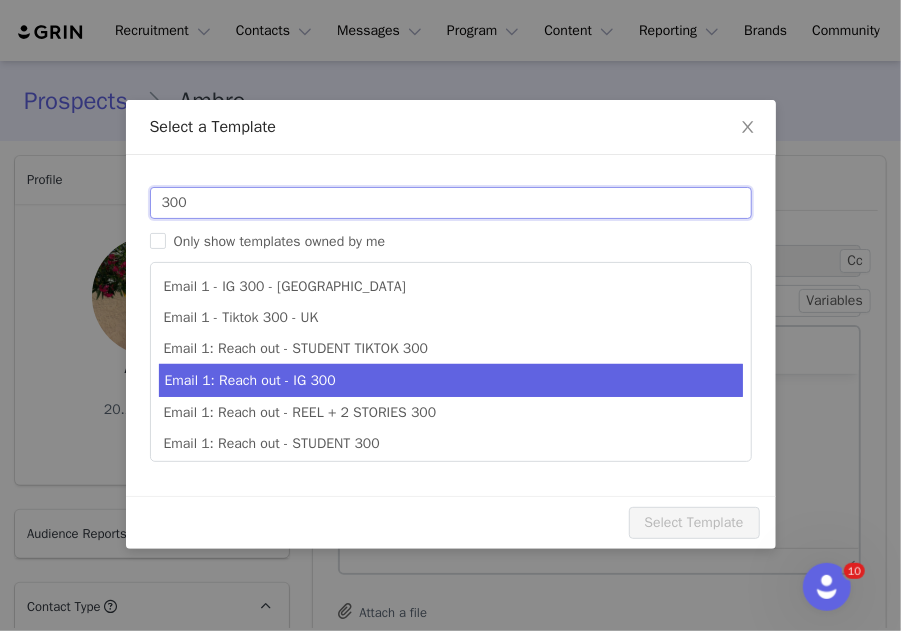 scroll, scrollTop: 35, scrollLeft: 0, axis: vertical 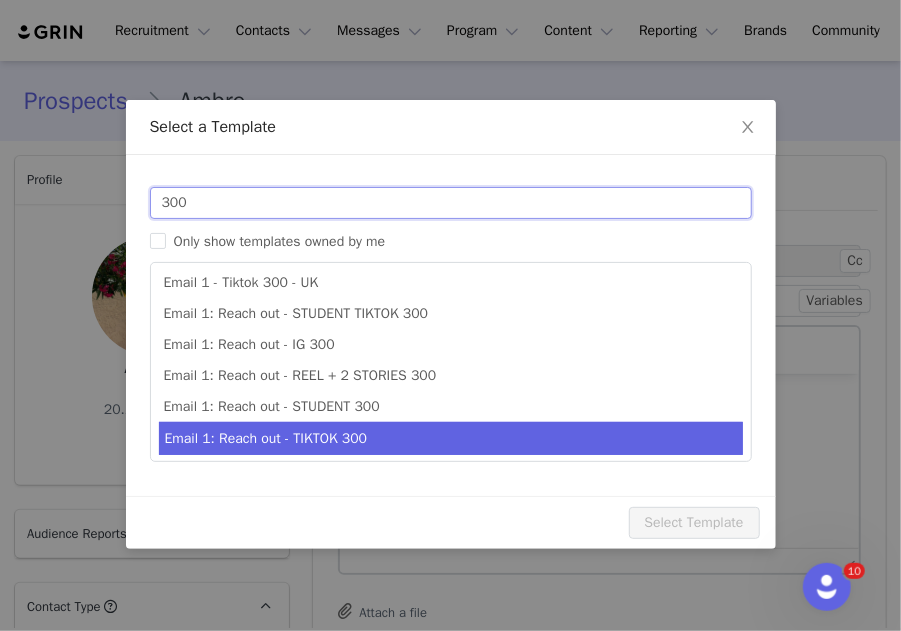type on "300" 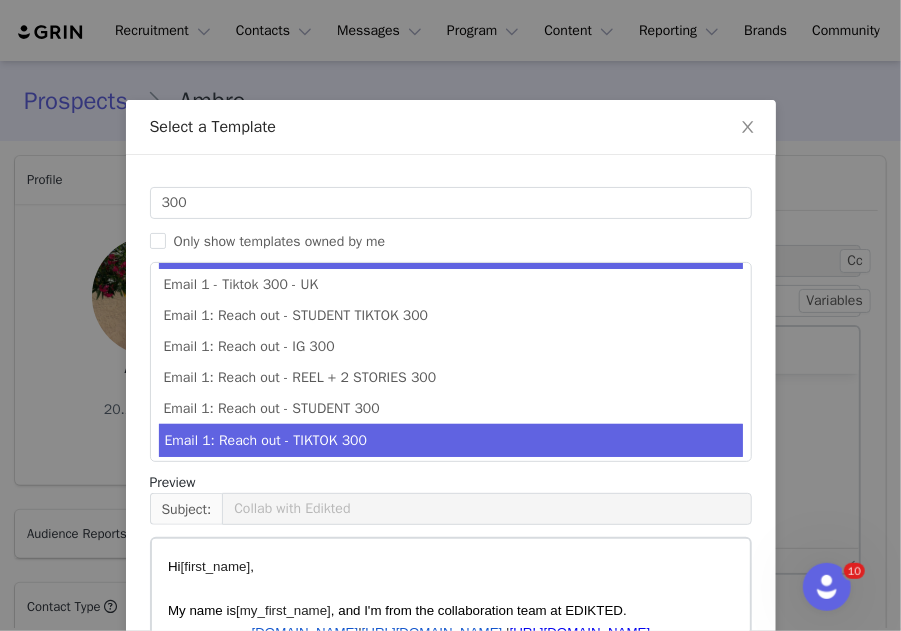 click on "Email 1: Reach out - TIKTOK 300" at bounding box center [451, 440] 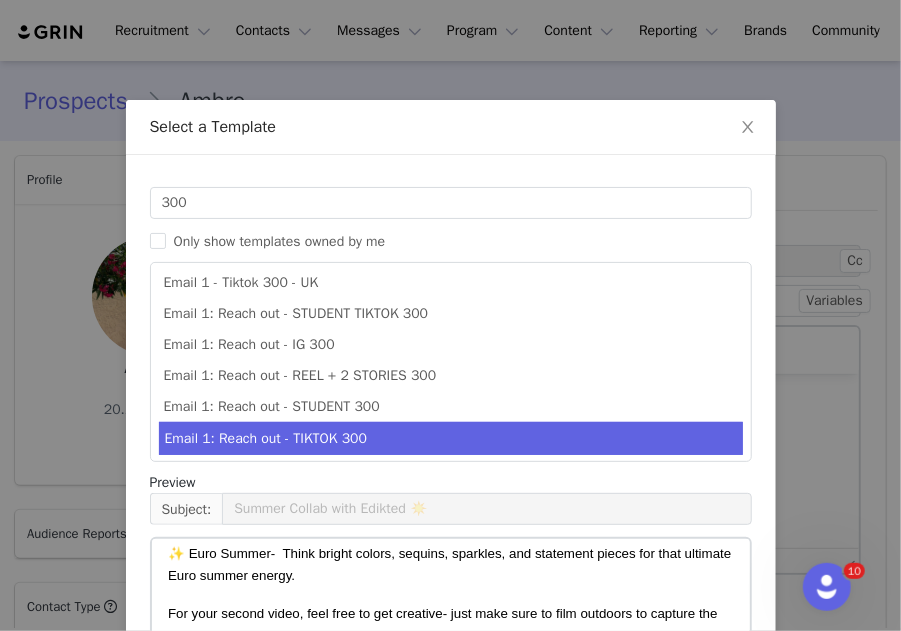 scroll, scrollTop: 499, scrollLeft: 0, axis: vertical 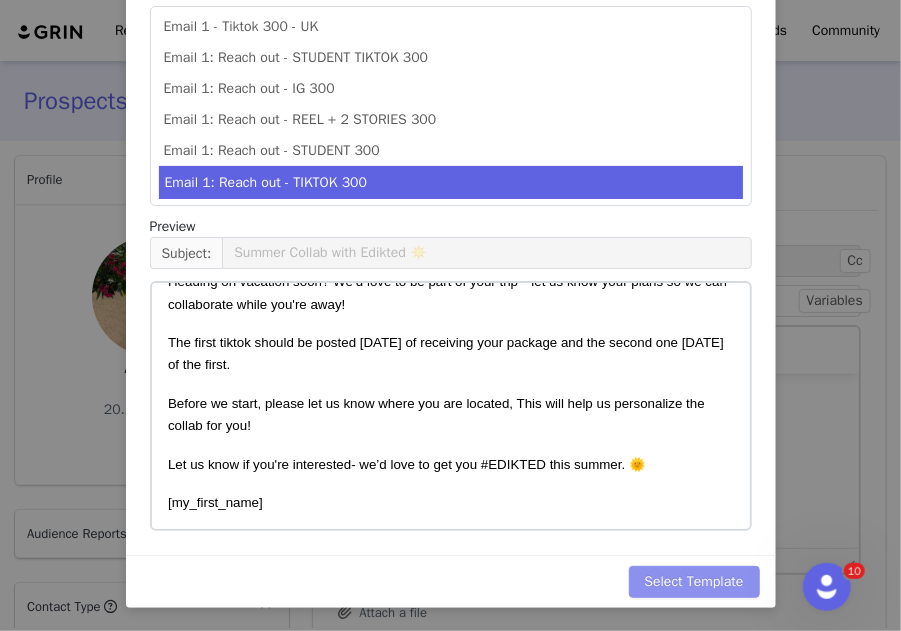 click on "Select Template" at bounding box center [694, 582] 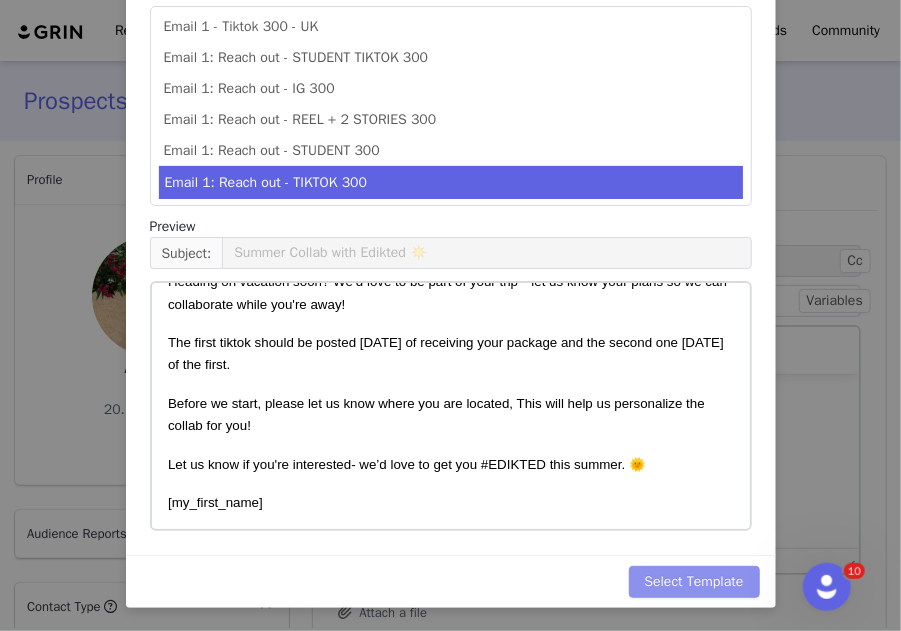 type on "Summer Collab with Edikted ☀️" 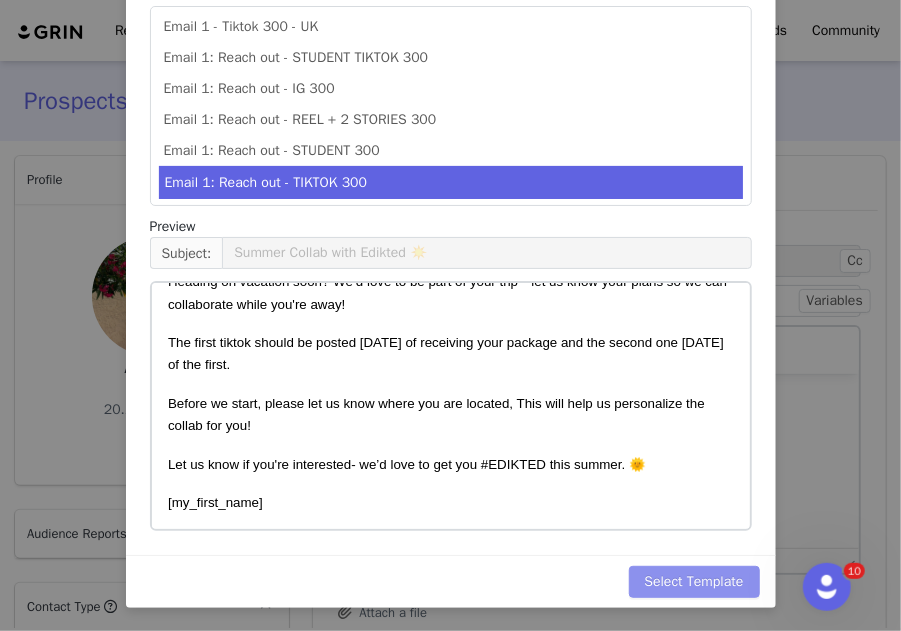 type 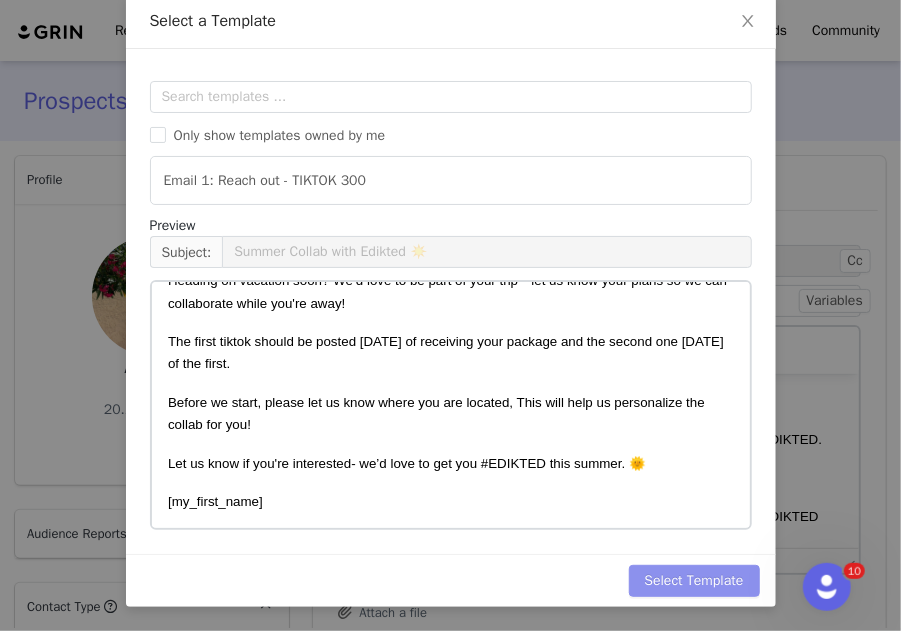 scroll, scrollTop: 0, scrollLeft: 0, axis: both 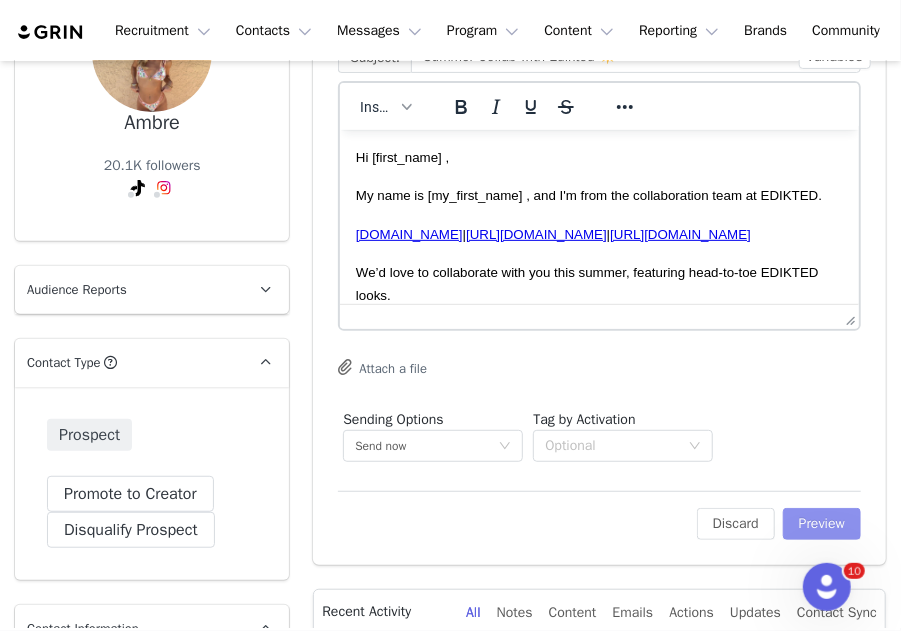 drag, startPoint x: 804, startPoint y: 540, endPoint x: 812, endPoint y: 509, distance: 32.01562 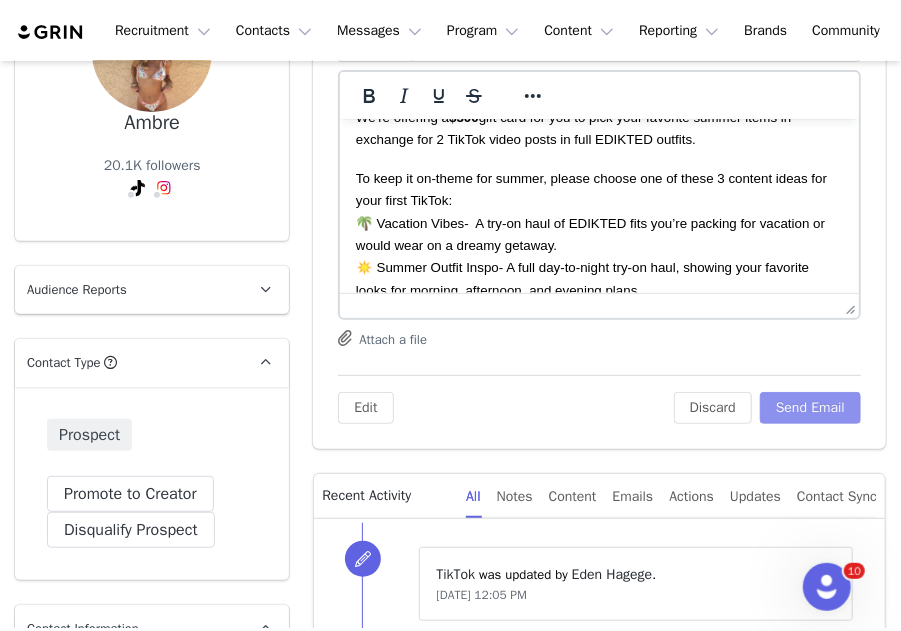 scroll, scrollTop: 207, scrollLeft: 0, axis: vertical 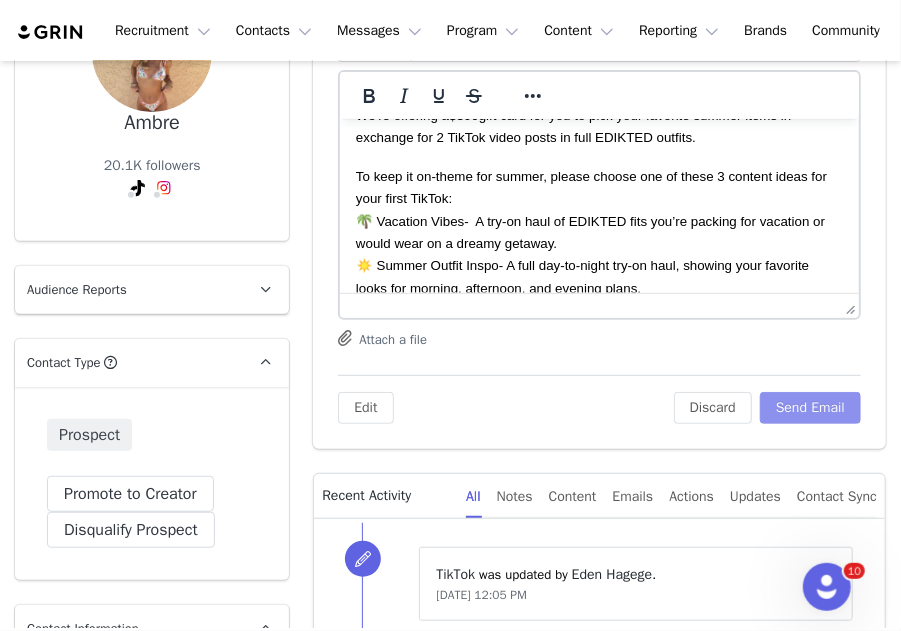 click on "Send Email" at bounding box center (810, 408) 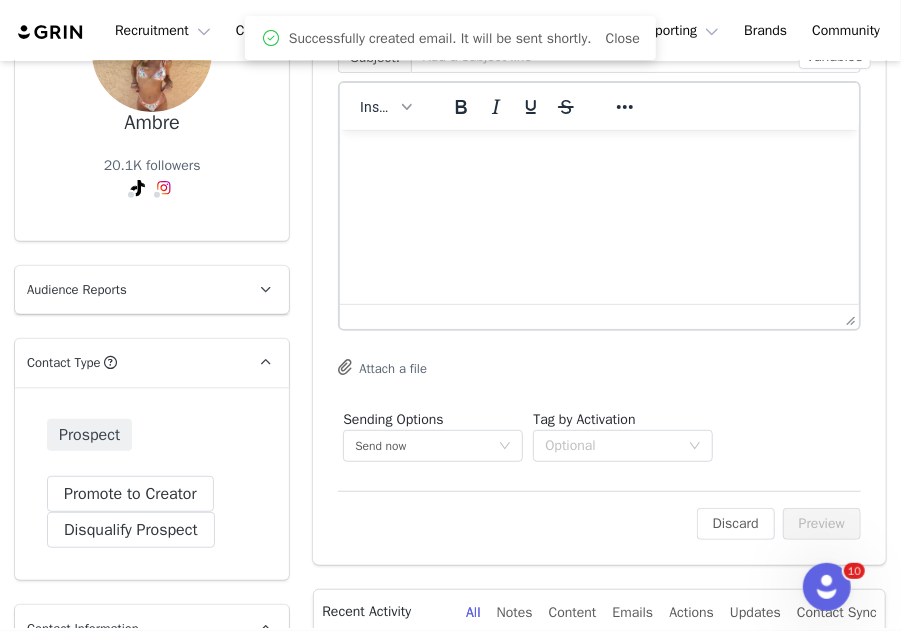 scroll, scrollTop: 0, scrollLeft: 0, axis: both 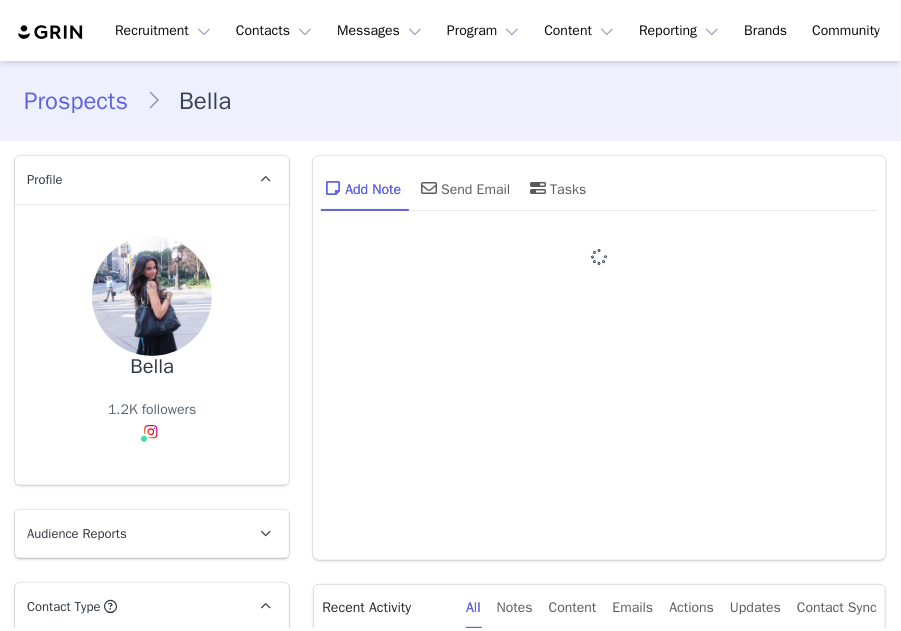type on "+1 ([GEOGRAPHIC_DATA])" 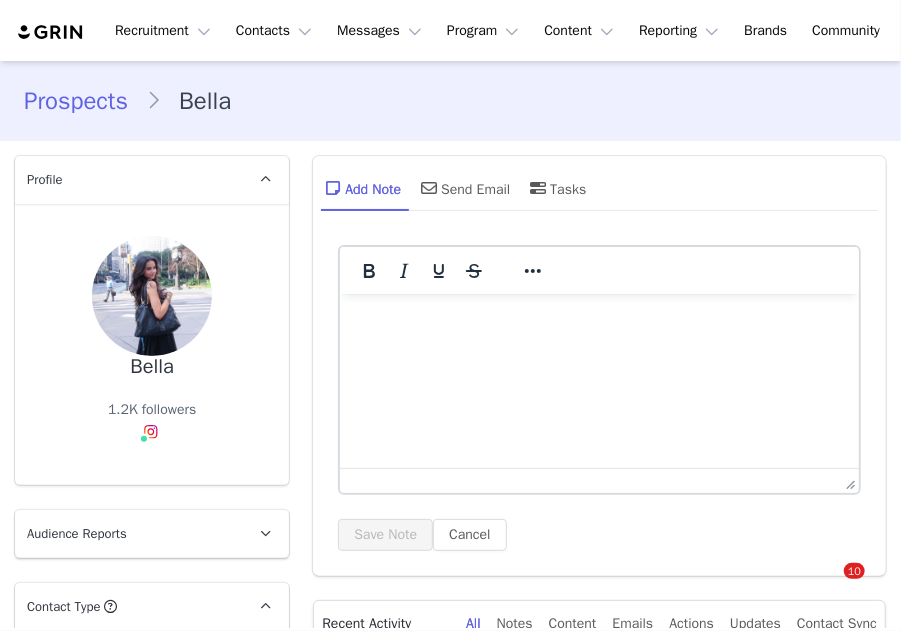 scroll, scrollTop: 0, scrollLeft: 0, axis: both 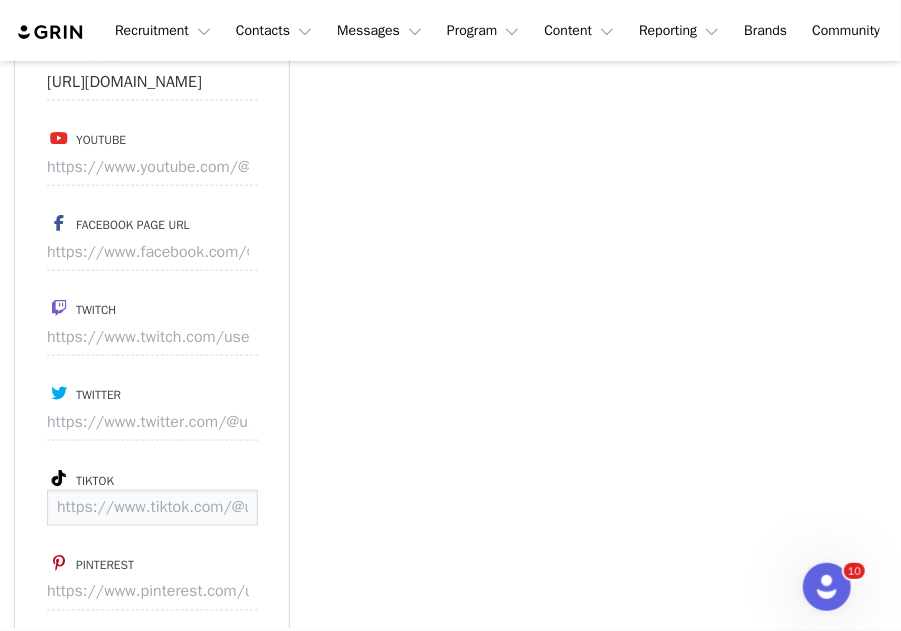 click at bounding box center [152, 508] 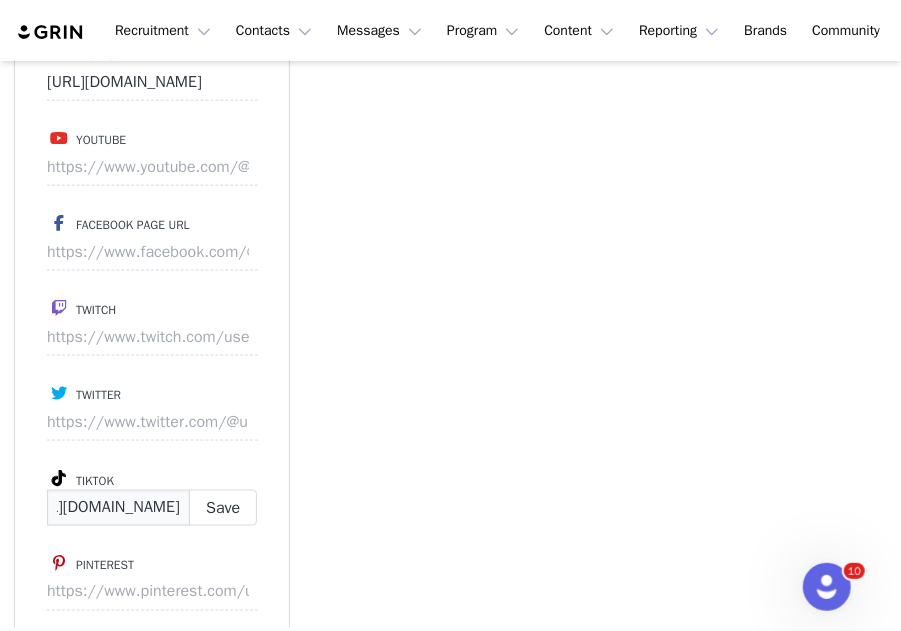 scroll, scrollTop: 0, scrollLeft: 156, axis: horizontal 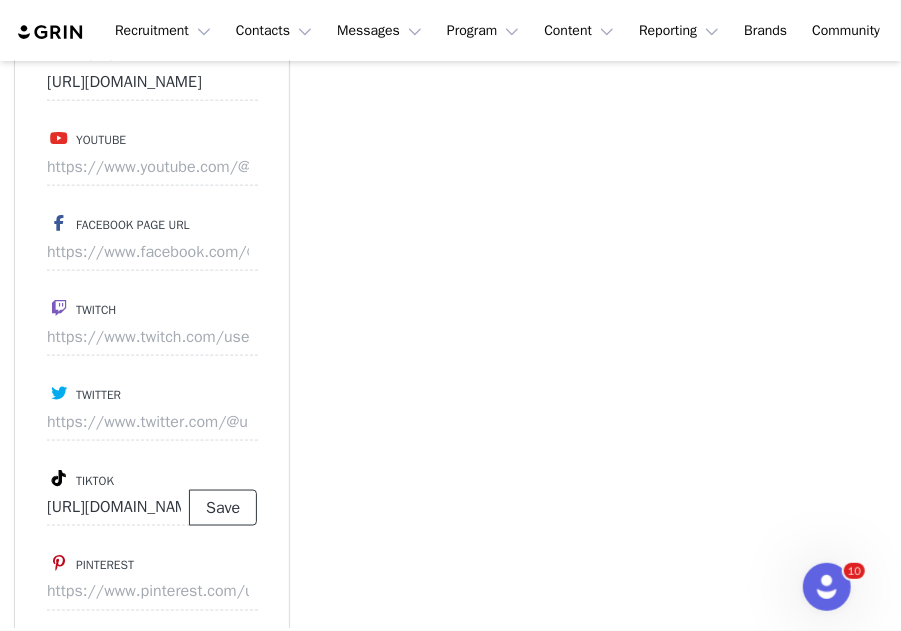 click on "Save" at bounding box center (223, 508) 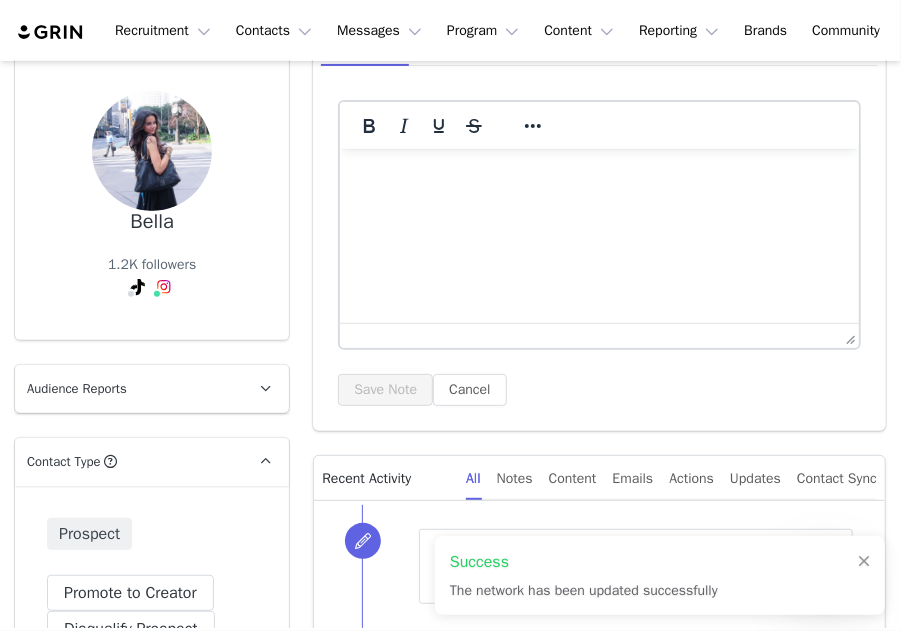 scroll, scrollTop: 0, scrollLeft: 0, axis: both 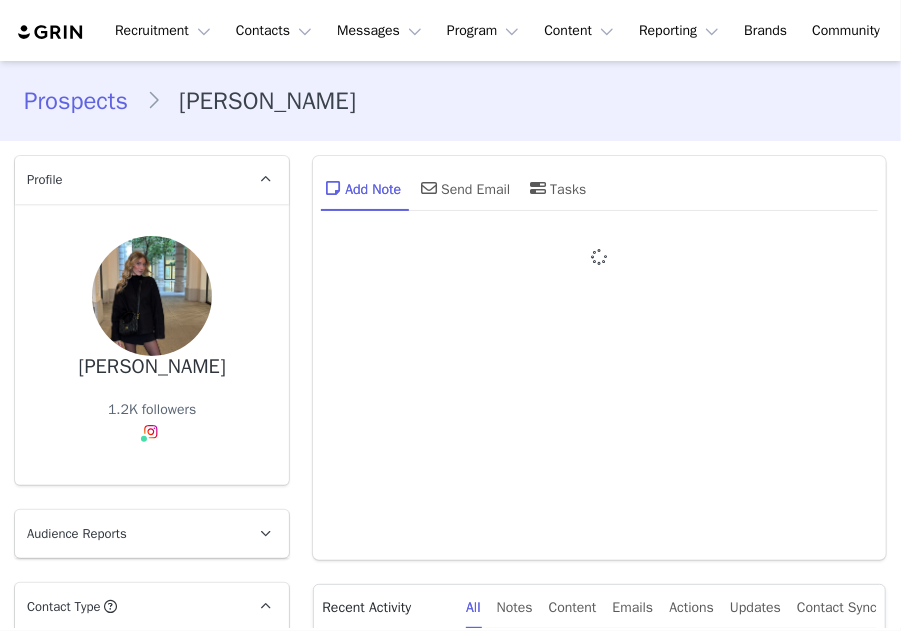 type on "+1 ([GEOGRAPHIC_DATA])" 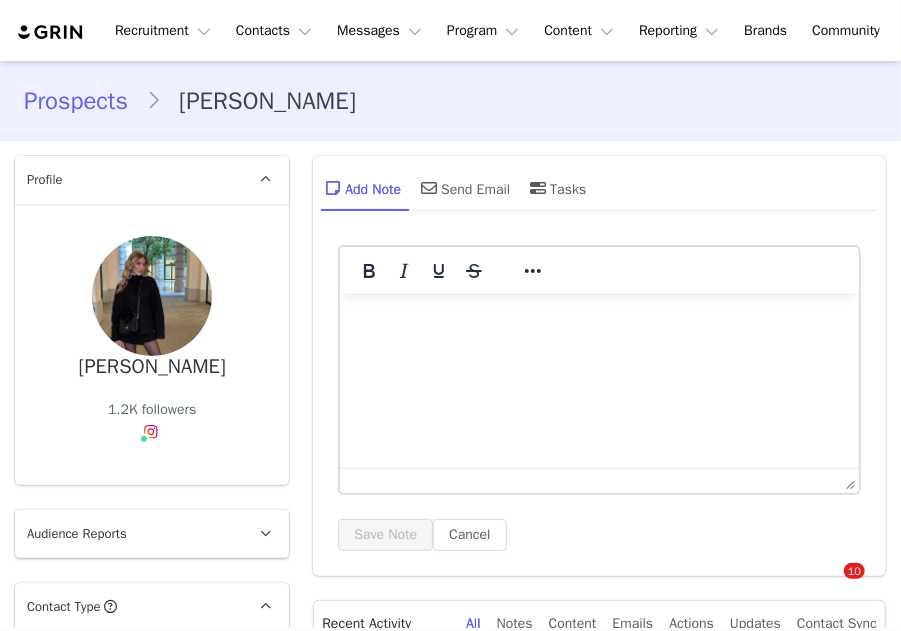 scroll, scrollTop: 0, scrollLeft: 0, axis: both 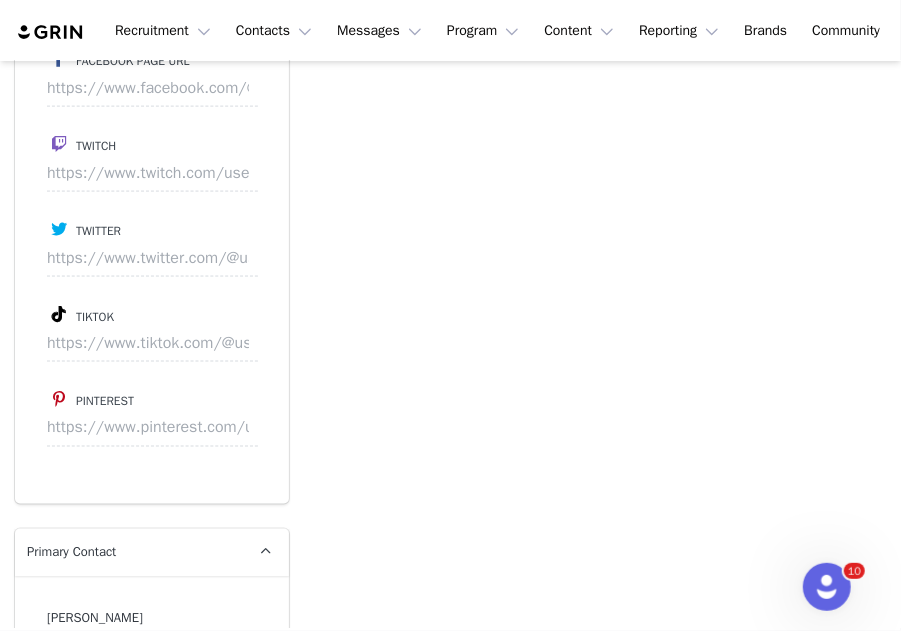 drag, startPoint x: 43, startPoint y: 425, endPoint x: 86, endPoint y: 395, distance: 52.43091 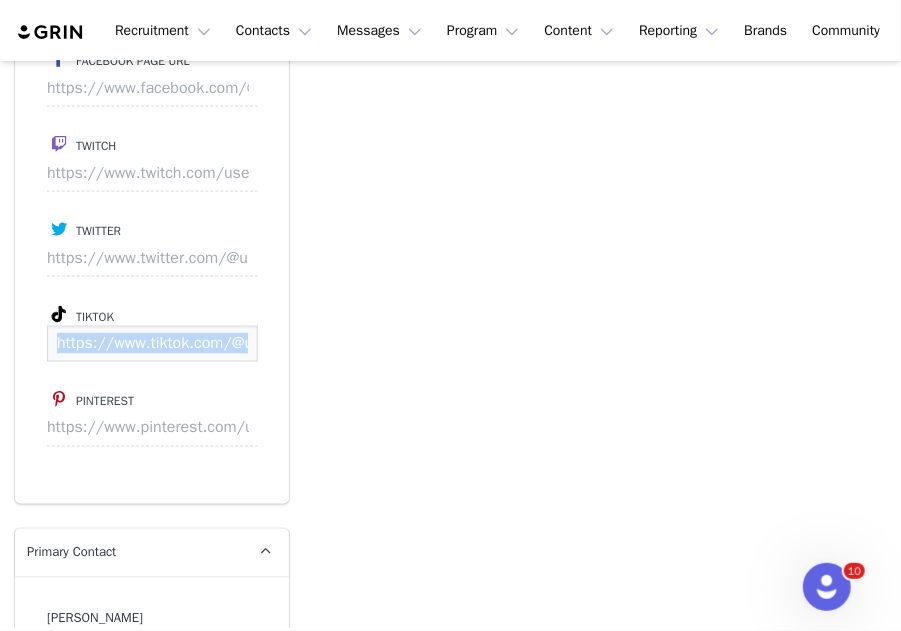 click at bounding box center [152, 344] 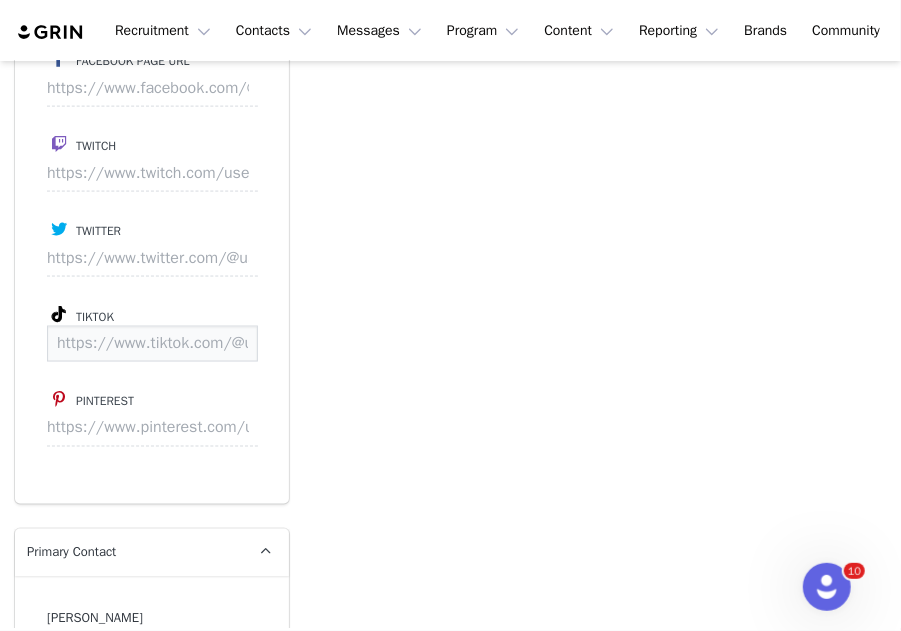 paste on "[URL][DOMAIN_NAME]" 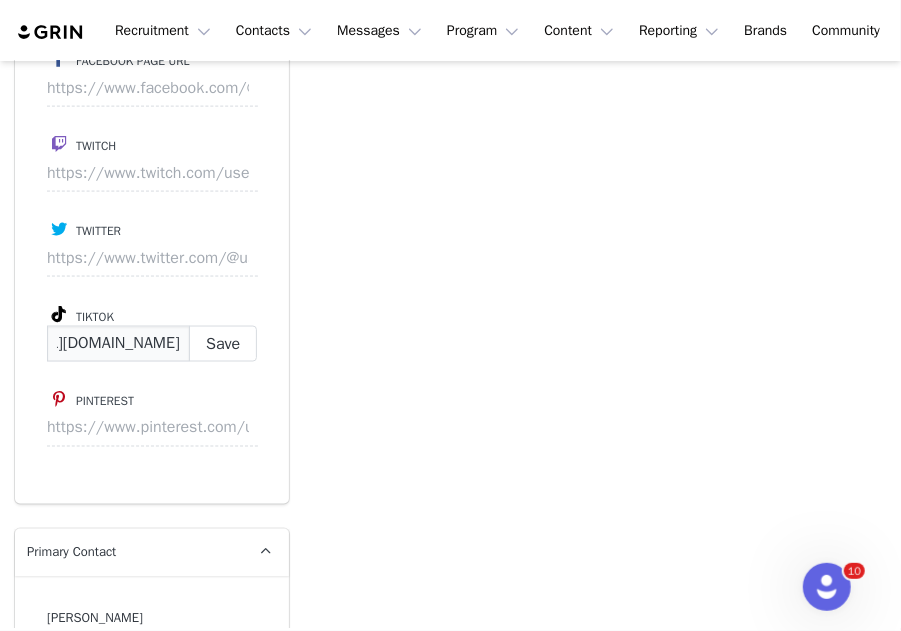 scroll, scrollTop: 0, scrollLeft: 202, axis: horizontal 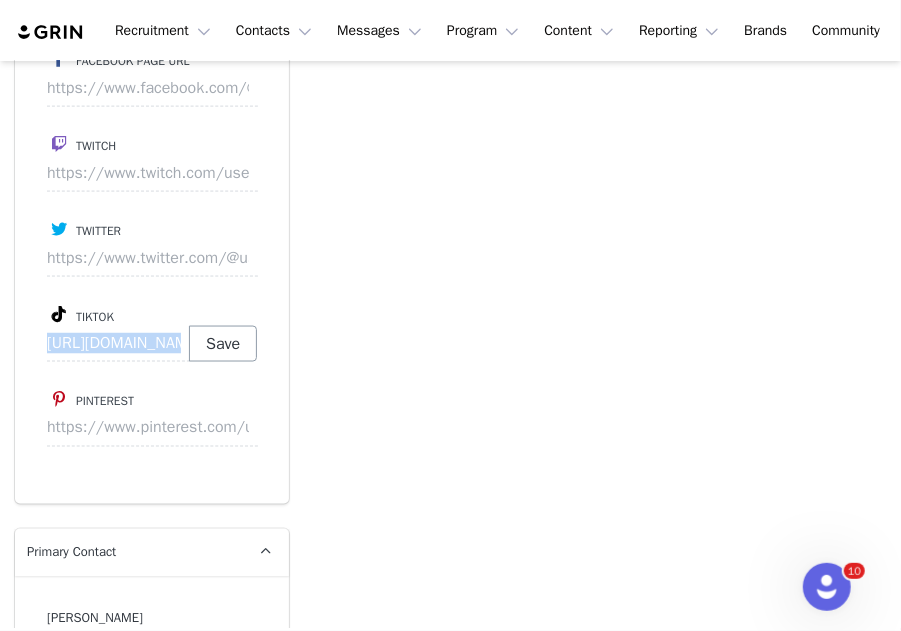 drag, startPoint x: 206, startPoint y: 376, endPoint x: 225, endPoint y: 385, distance: 21.023796 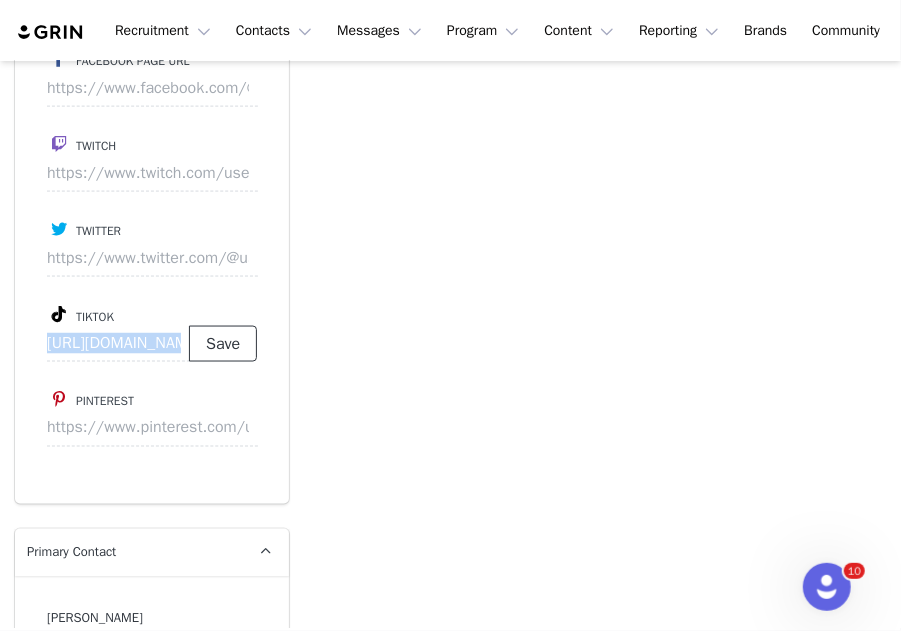 click on "Save" at bounding box center (223, 344) 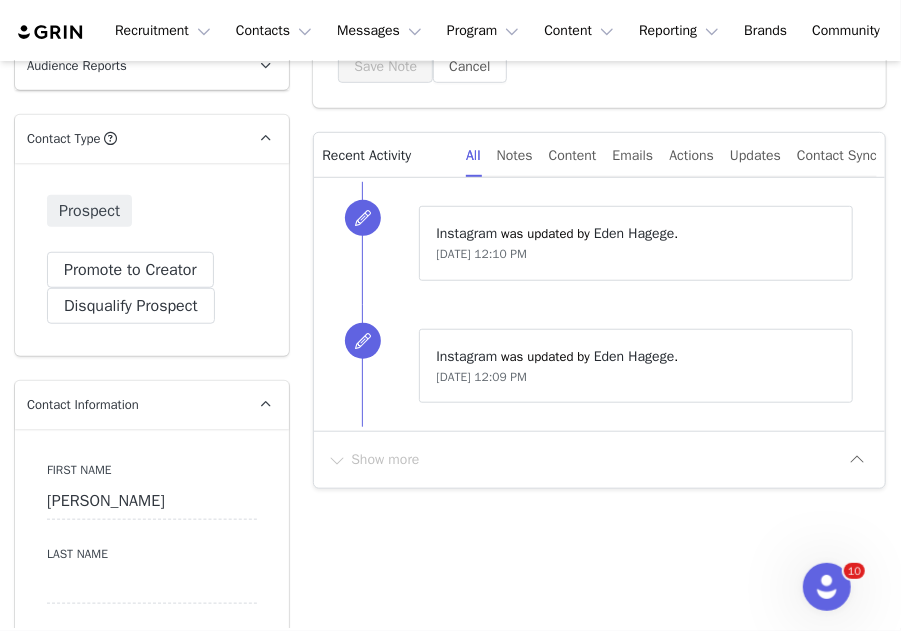 scroll, scrollTop: 0, scrollLeft: 0, axis: both 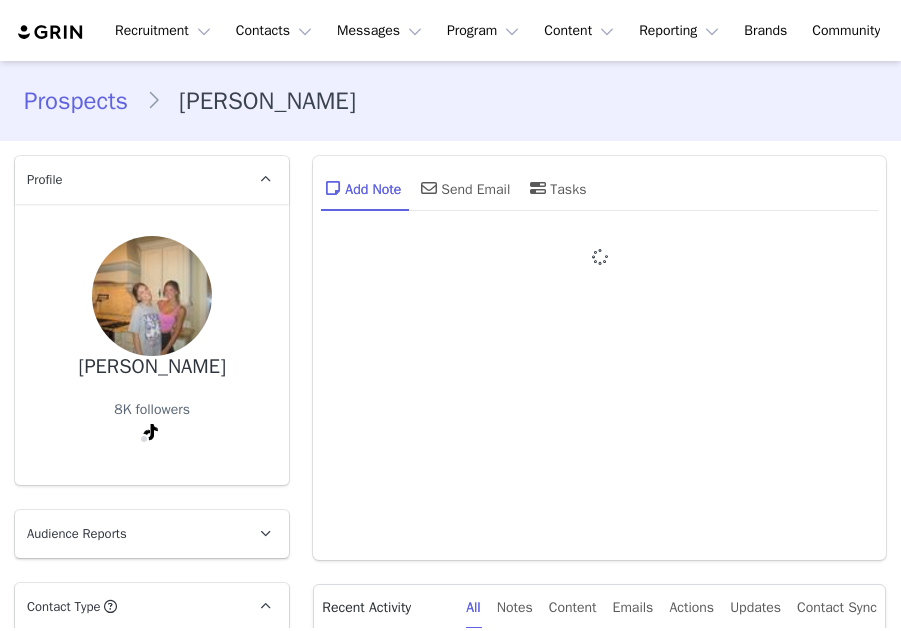 type on "+1 ([GEOGRAPHIC_DATA])" 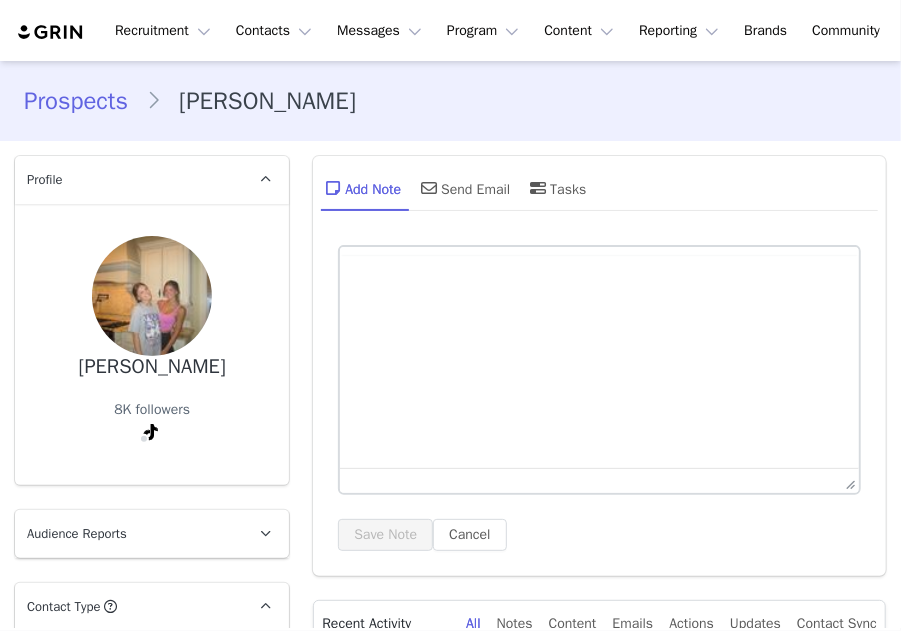 scroll, scrollTop: 0, scrollLeft: 0, axis: both 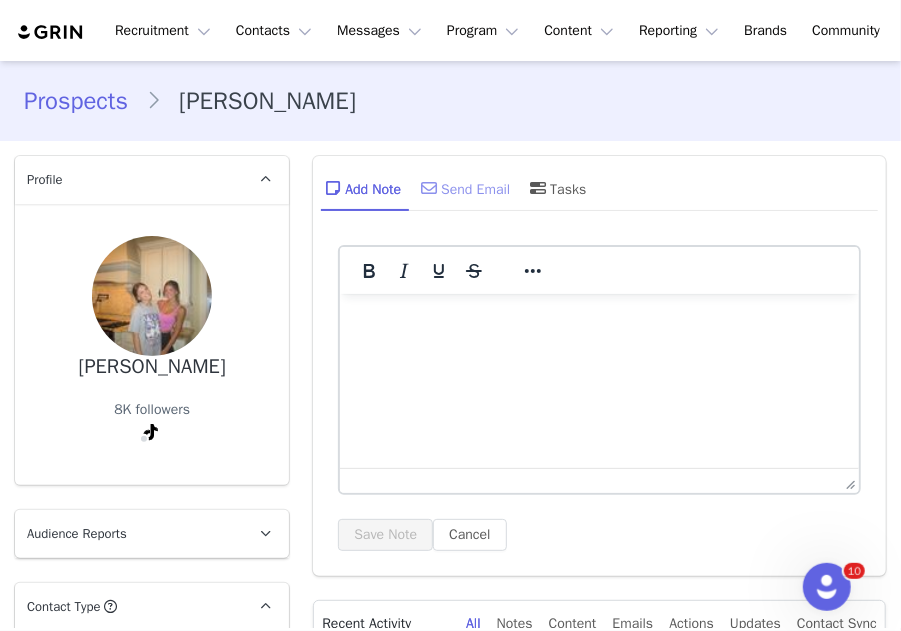click on "Send Email" at bounding box center [463, 188] 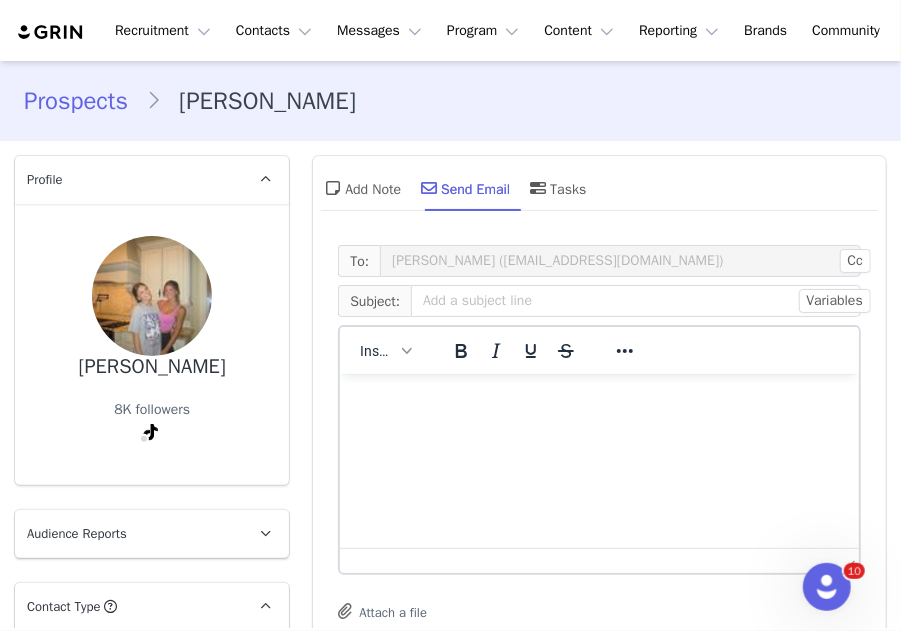scroll, scrollTop: 0, scrollLeft: 0, axis: both 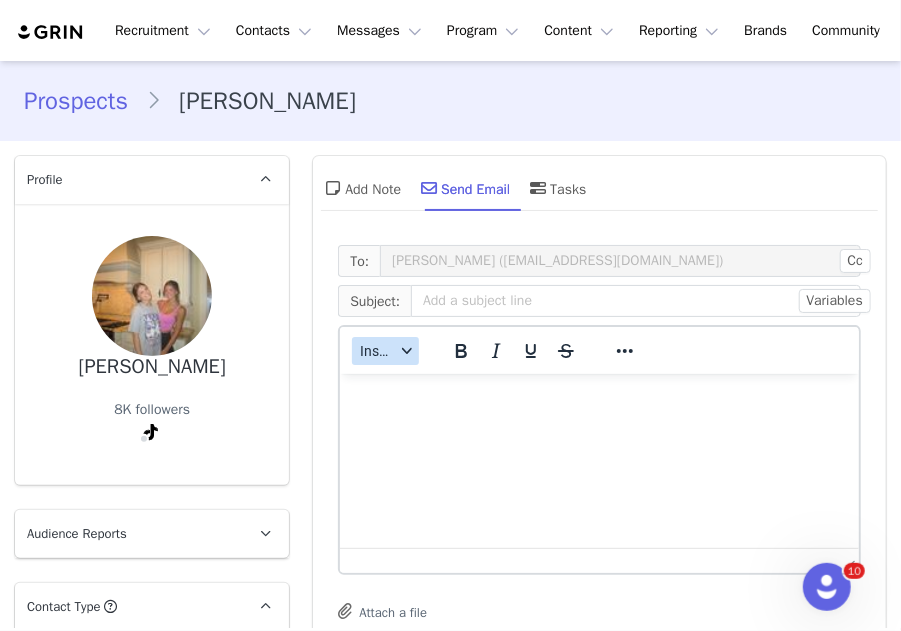 click on "Insert" at bounding box center (386, 350) 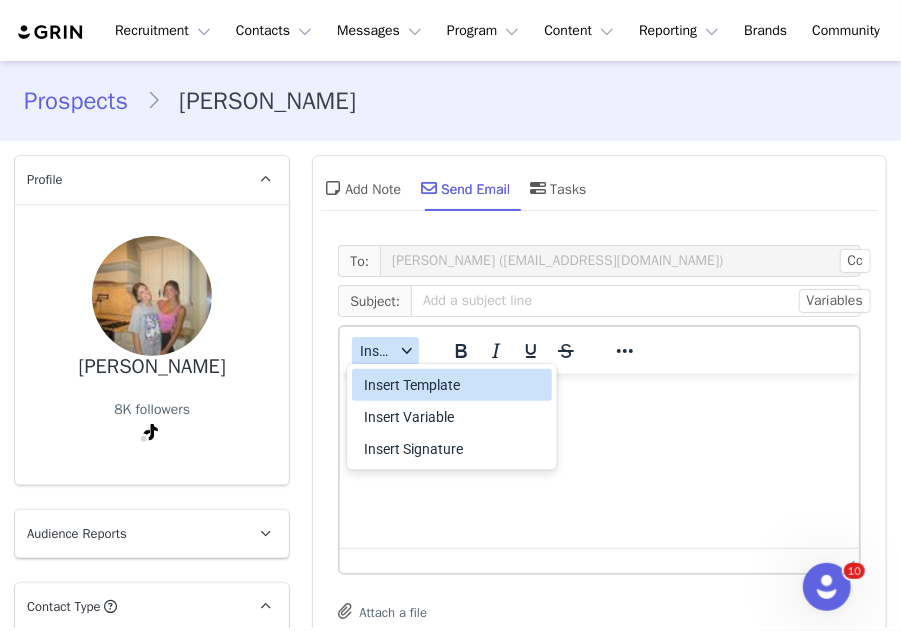 click on "Insert Template Insert Variable Insert Signature" at bounding box center (452, 417) 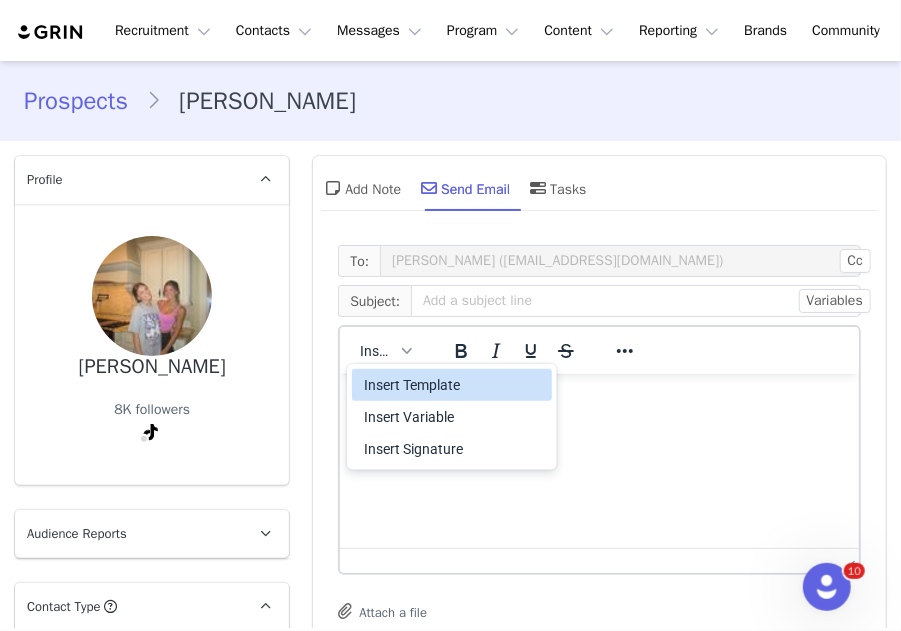 click on "Insert Template" at bounding box center (454, 385) 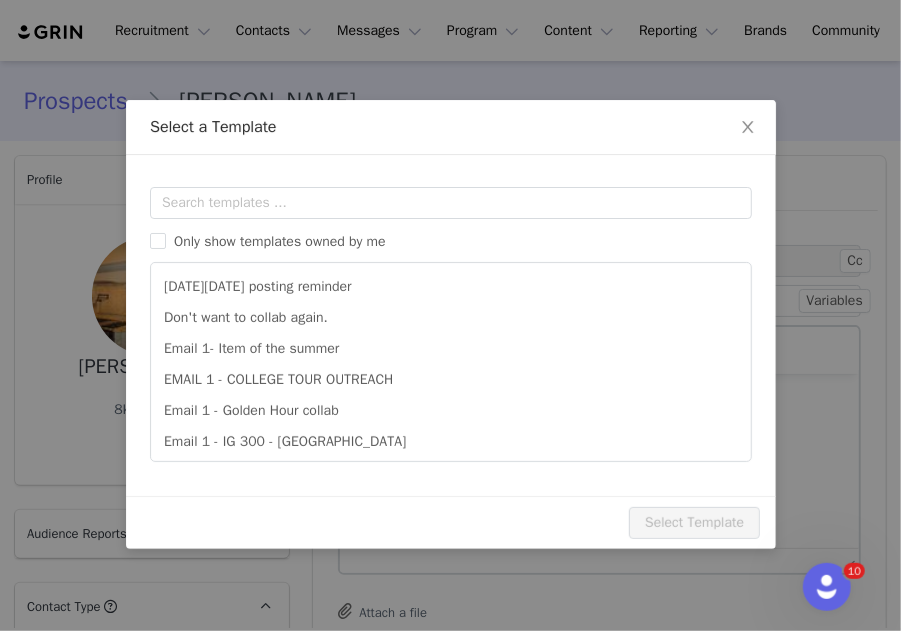 scroll, scrollTop: 0, scrollLeft: 0, axis: both 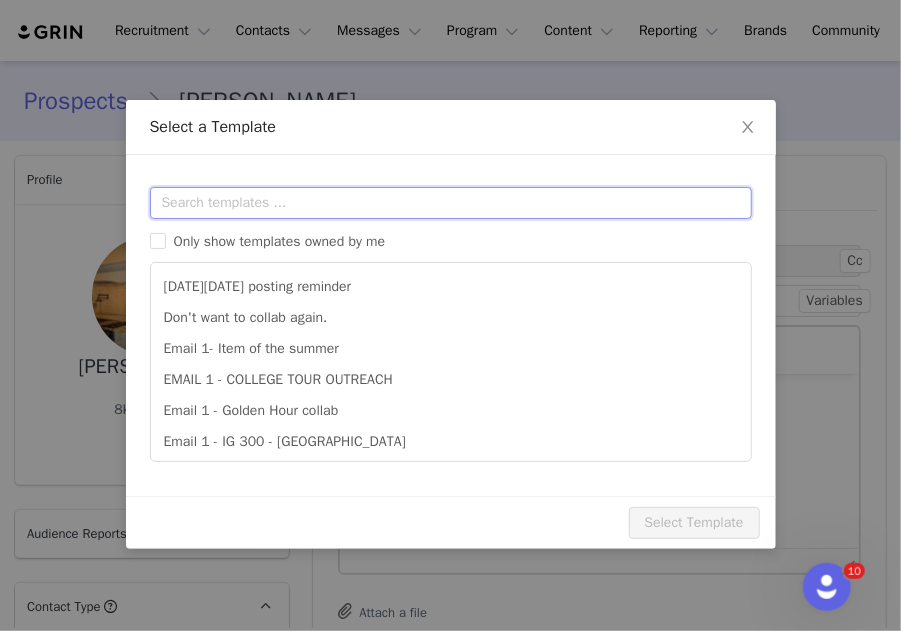 click at bounding box center [451, 203] 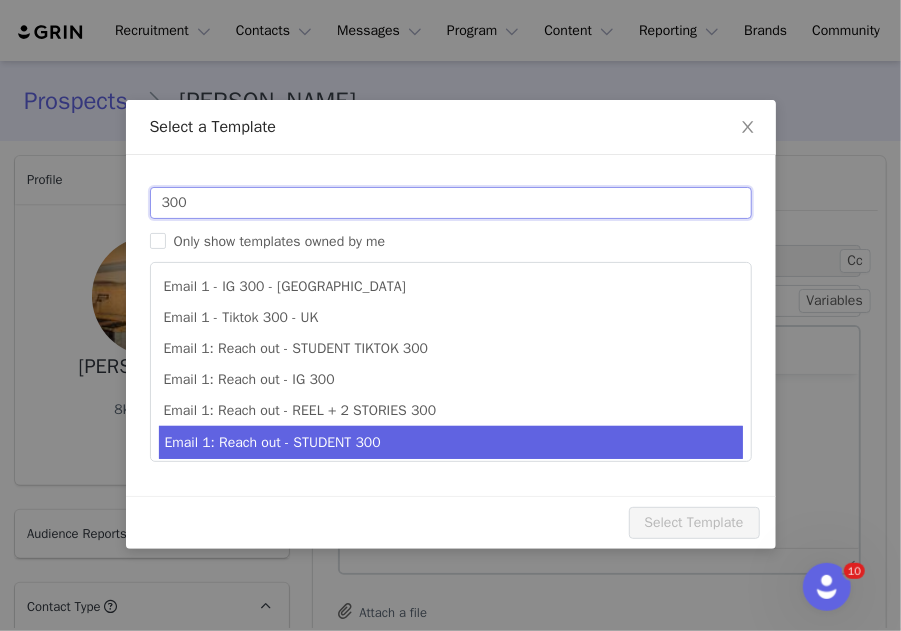 scroll, scrollTop: 35, scrollLeft: 0, axis: vertical 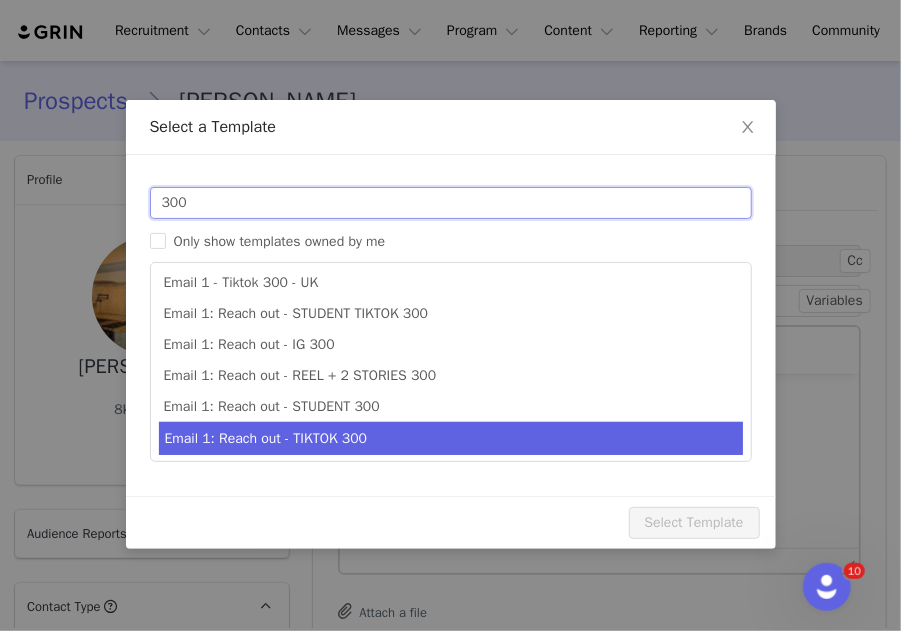 type on "300" 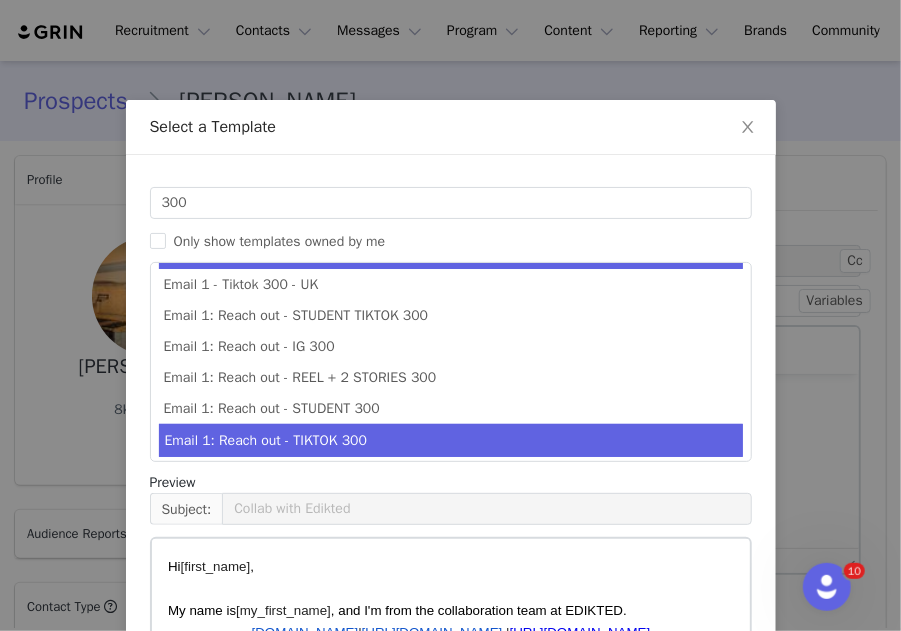 click on "Email 1: Reach out - TIKTOK 300" at bounding box center (451, 440) 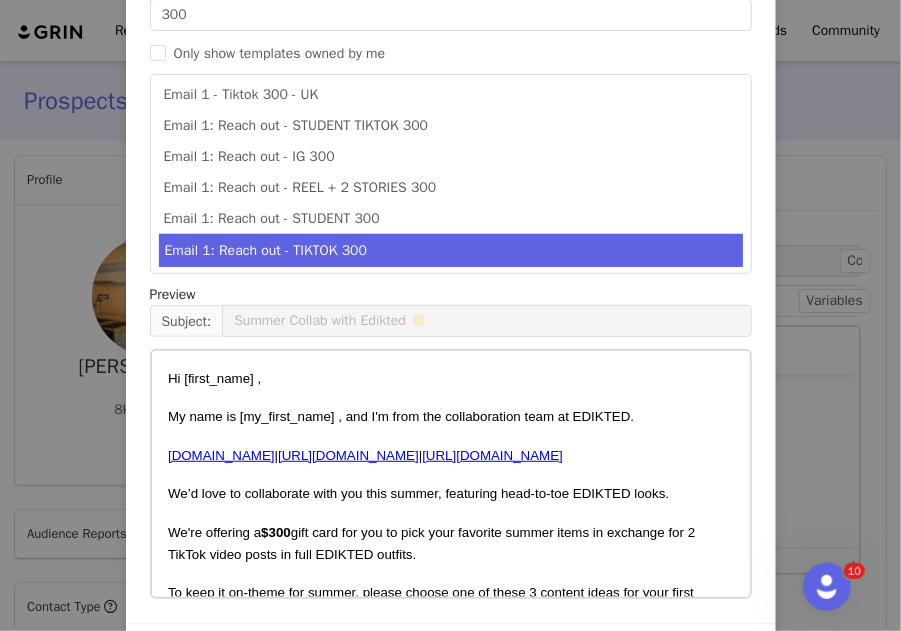 scroll, scrollTop: 189, scrollLeft: 0, axis: vertical 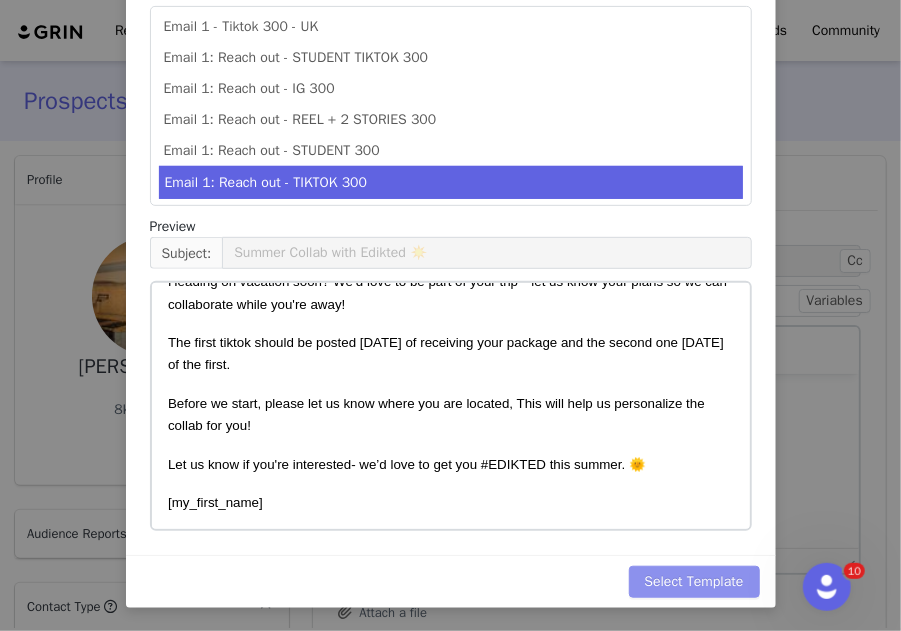 click on "Select Template" at bounding box center (694, 582) 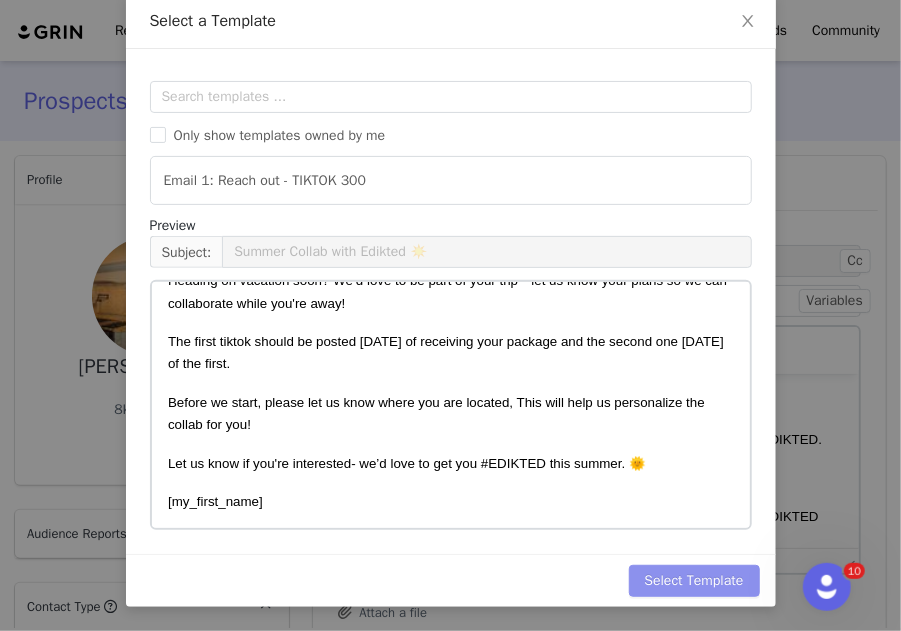 scroll, scrollTop: 0, scrollLeft: 0, axis: both 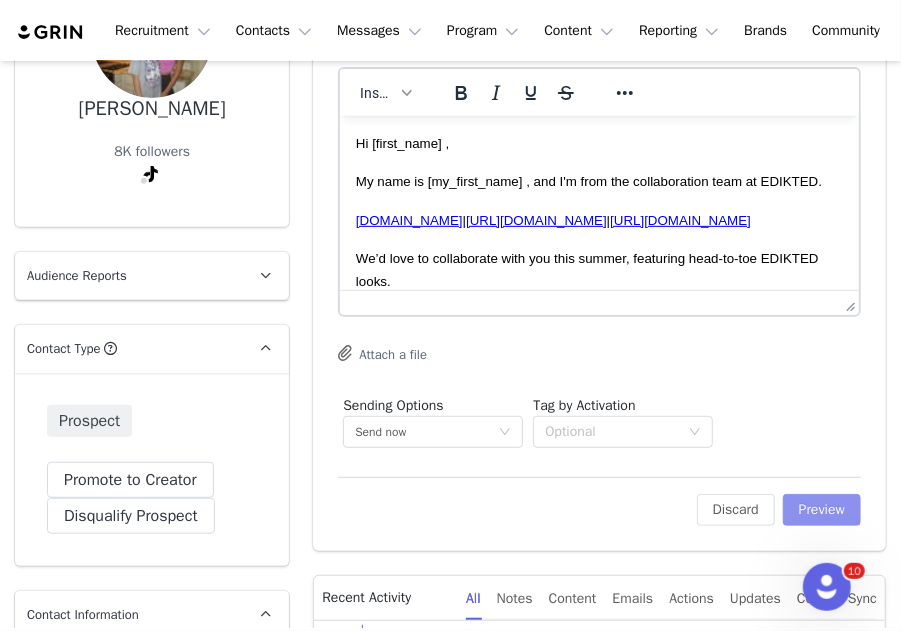 click on "Preview" at bounding box center [822, 510] 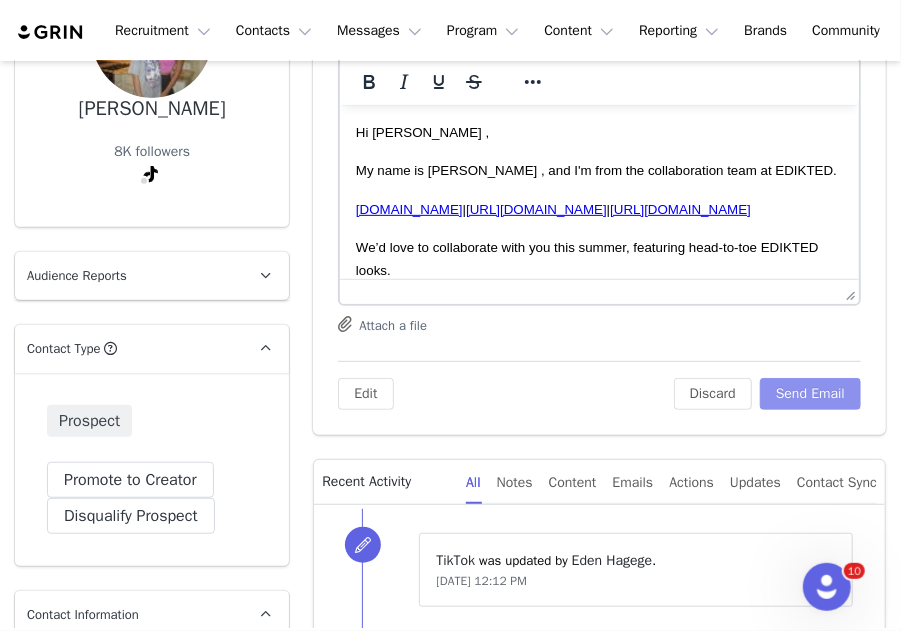 scroll, scrollTop: 0, scrollLeft: 0, axis: both 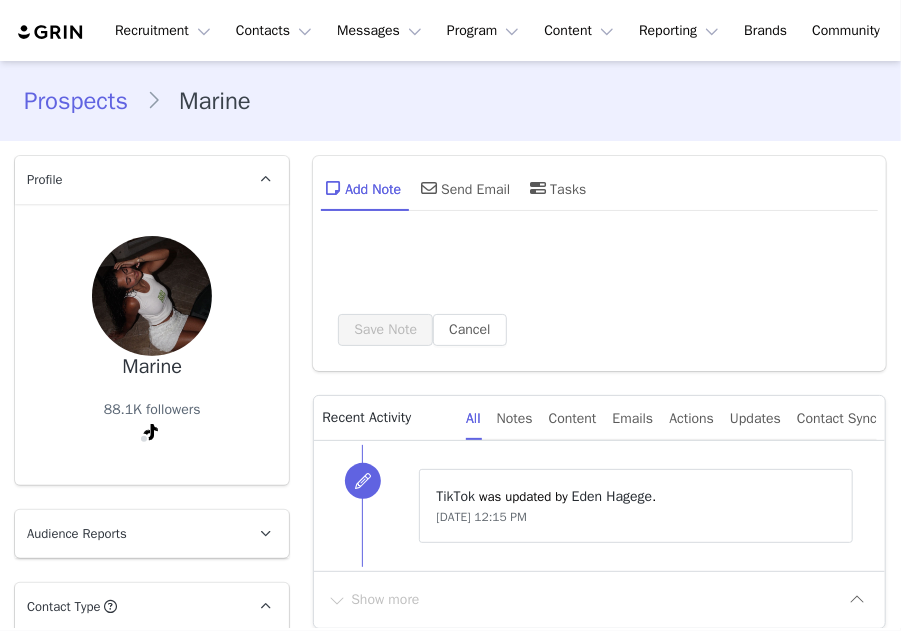 type on "+1 ([GEOGRAPHIC_DATA])" 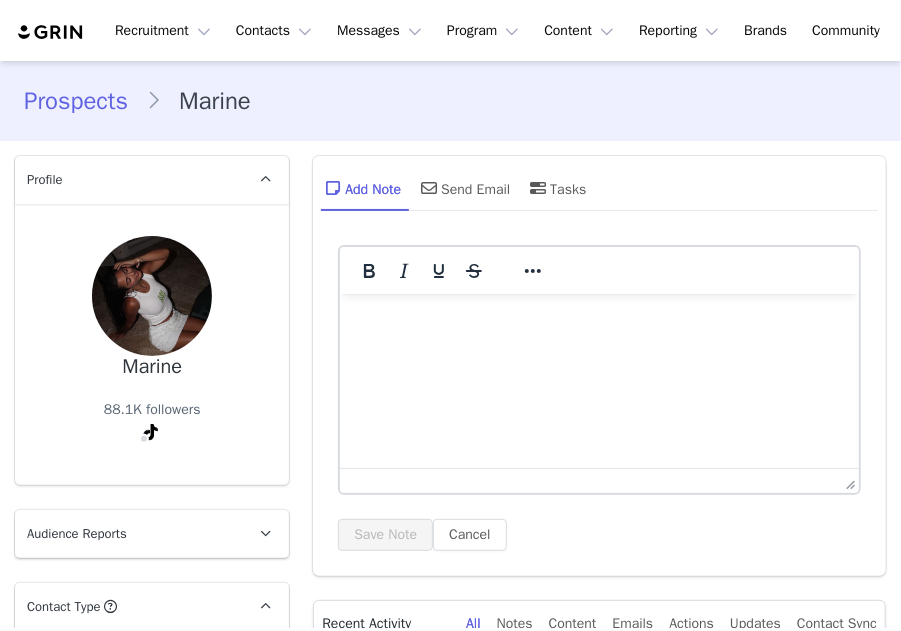 scroll, scrollTop: 0, scrollLeft: 0, axis: both 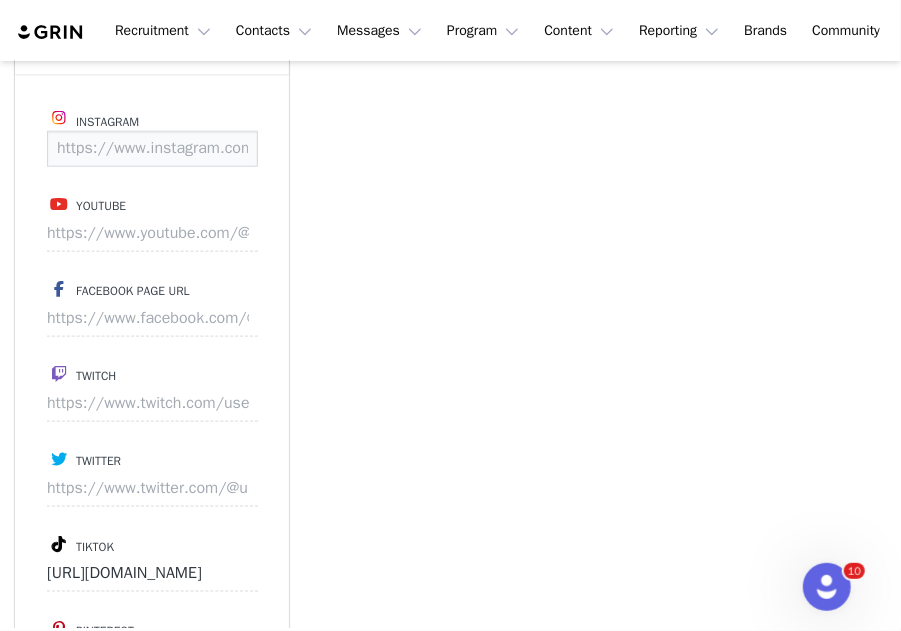 click at bounding box center [152, 149] 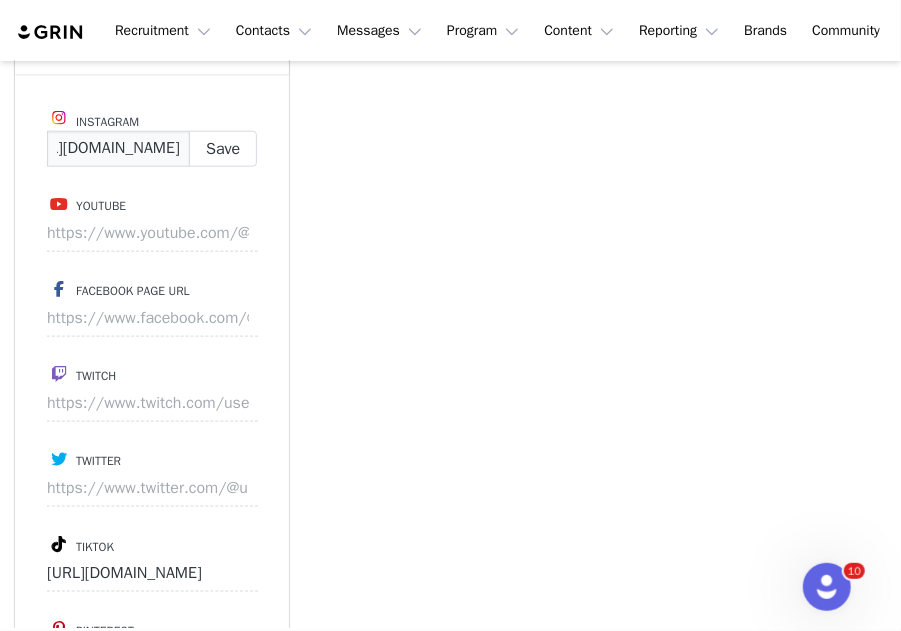 scroll, scrollTop: 0, scrollLeft: 176, axis: horizontal 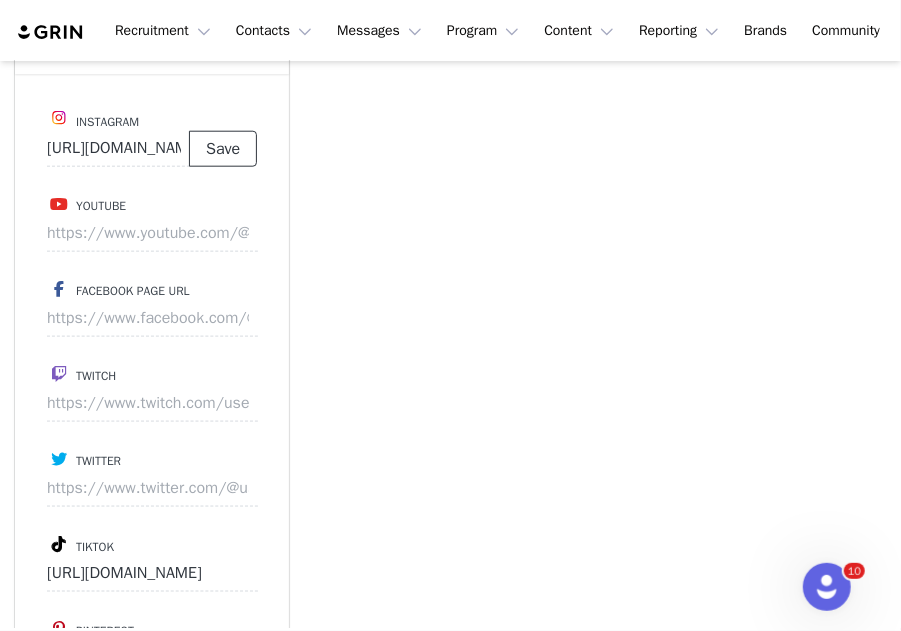 click on "Save" at bounding box center (223, 149) 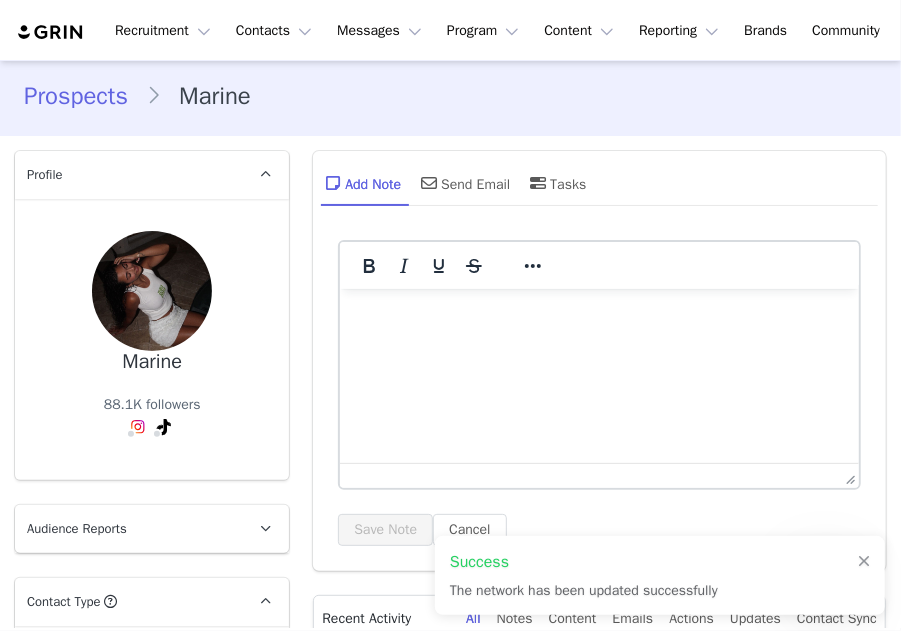 scroll, scrollTop: 0, scrollLeft: 0, axis: both 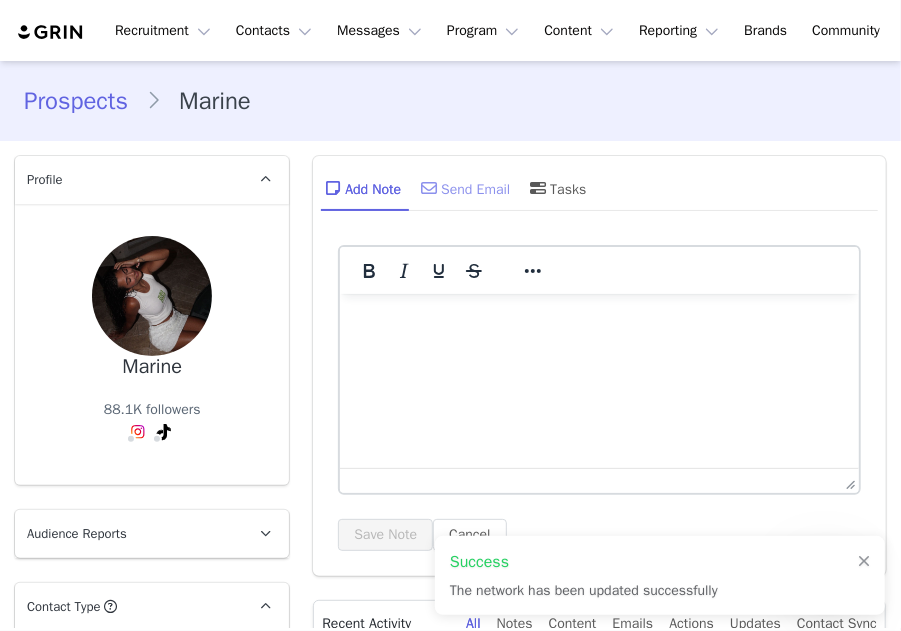 click at bounding box center [429, 188] 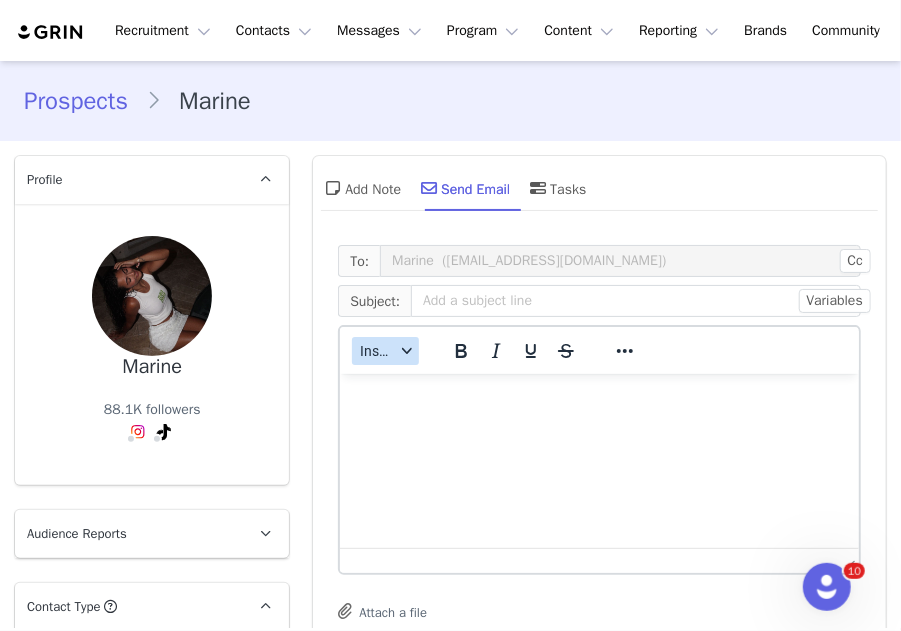 scroll, scrollTop: 0, scrollLeft: 0, axis: both 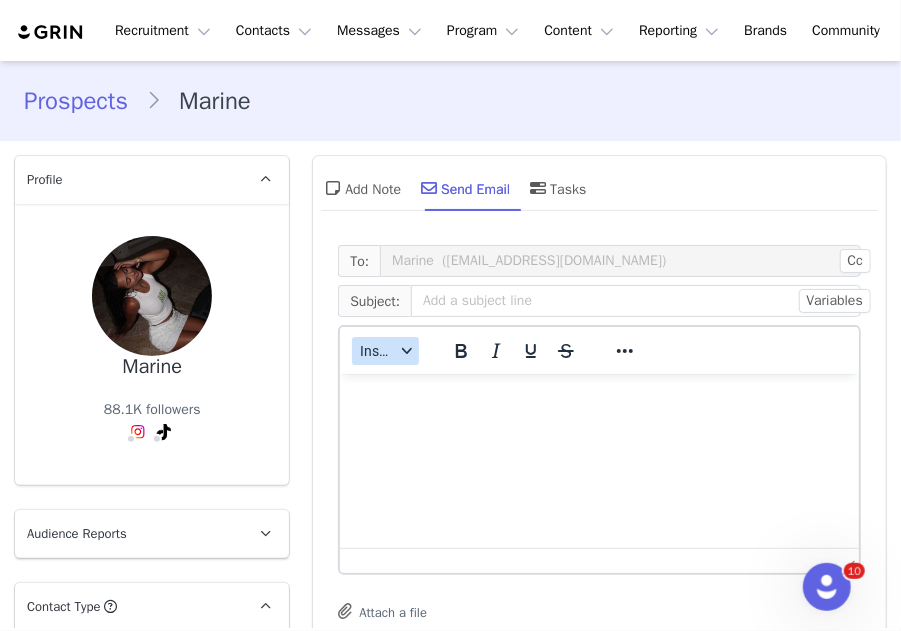 click on "Insert" at bounding box center [377, 351] 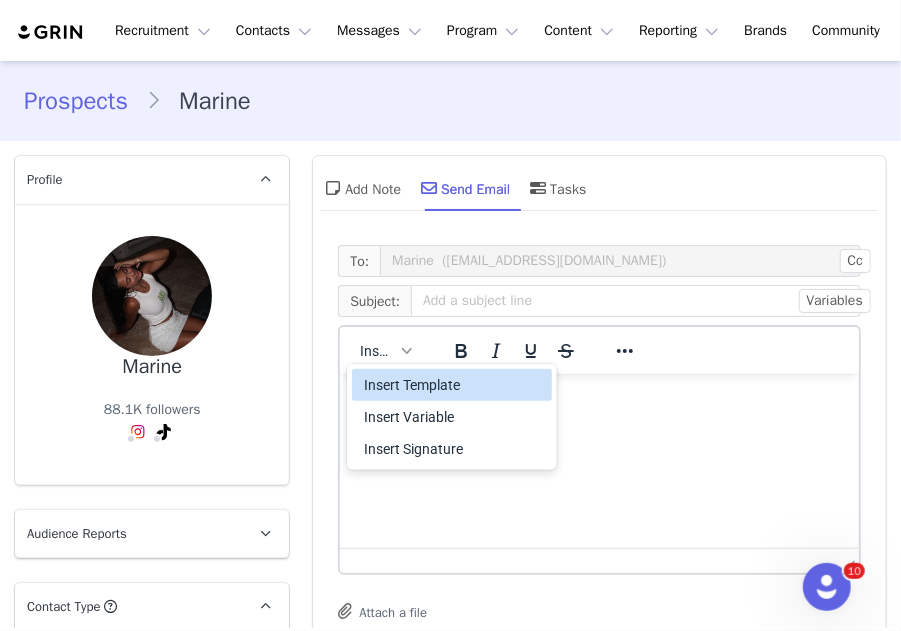 click on "Insert Template" at bounding box center (454, 385) 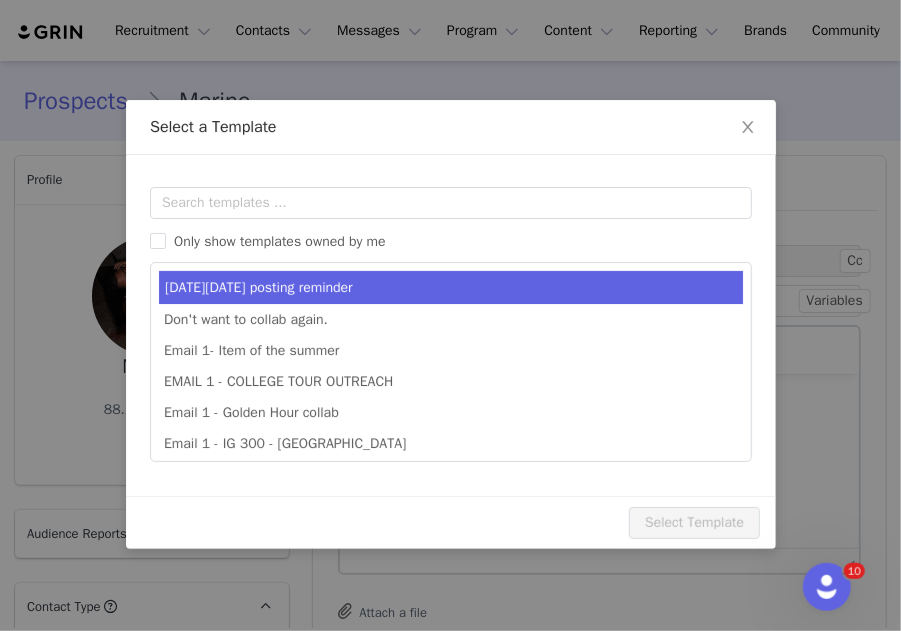 scroll, scrollTop: 0, scrollLeft: 0, axis: both 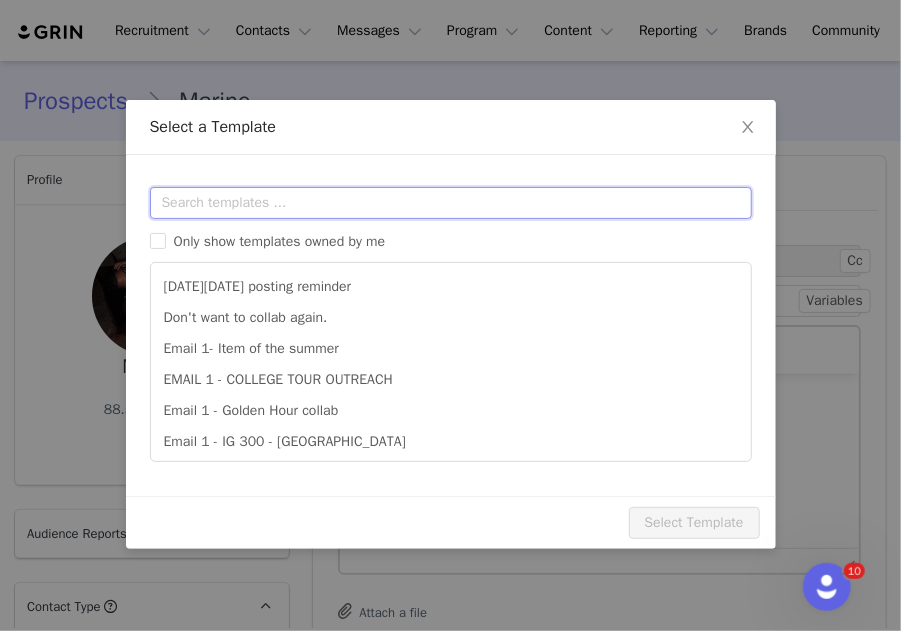 click at bounding box center (451, 203) 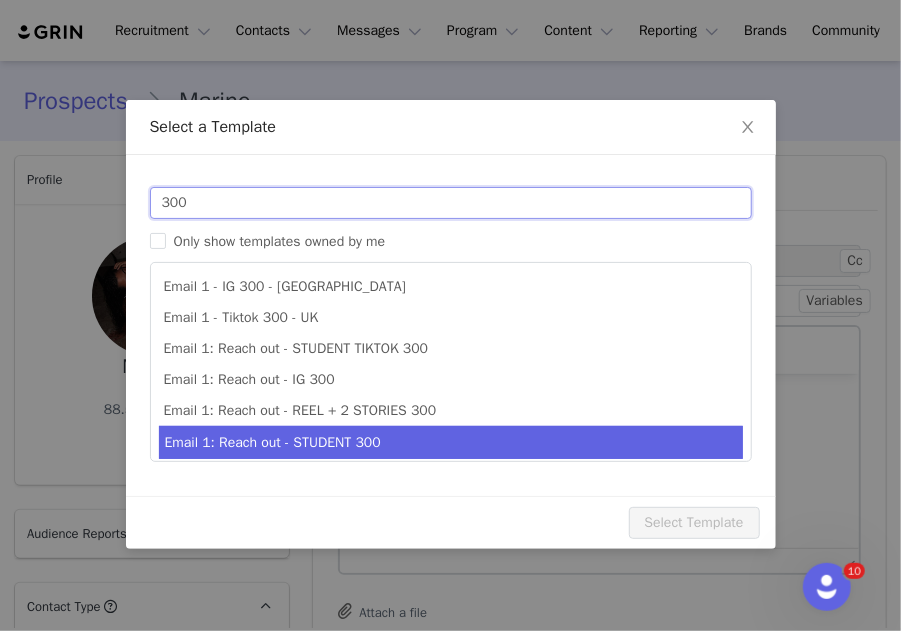 scroll, scrollTop: 35, scrollLeft: 0, axis: vertical 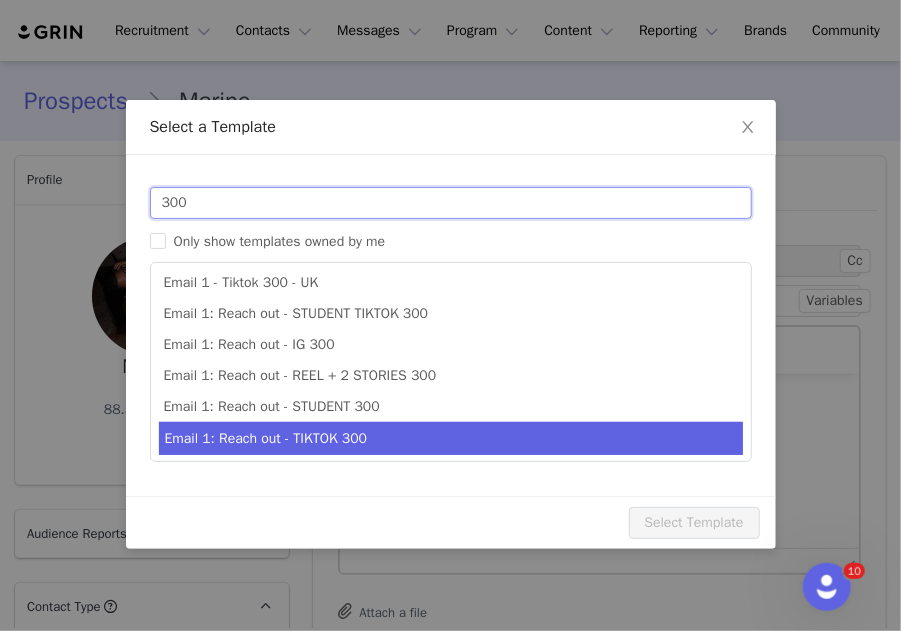 type on "300" 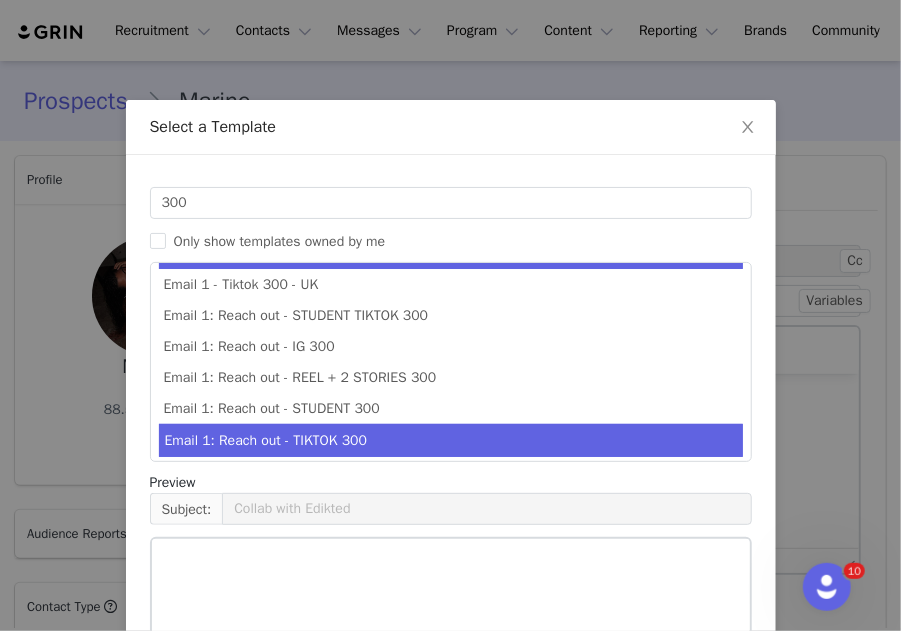 click on "Email 1: Reach out - TIKTOK 300" at bounding box center [451, 440] 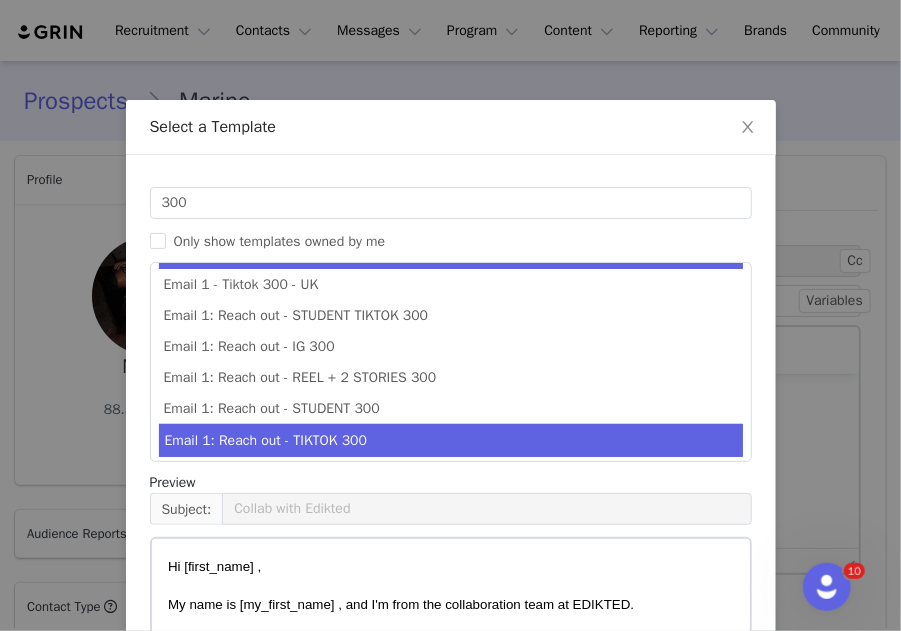 type on "Summer Collab with Edikted ☀️" 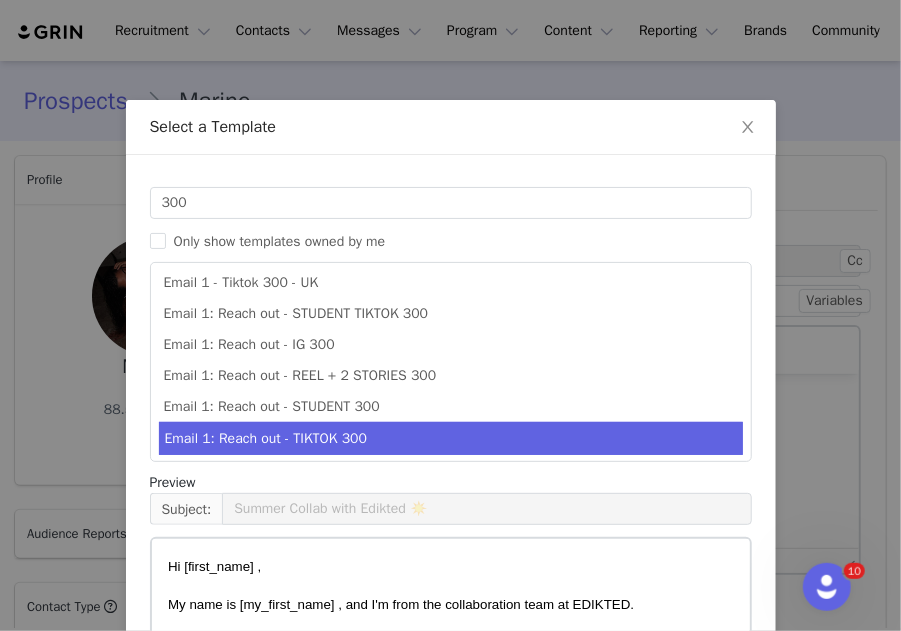 scroll, scrollTop: 256, scrollLeft: 0, axis: vertical 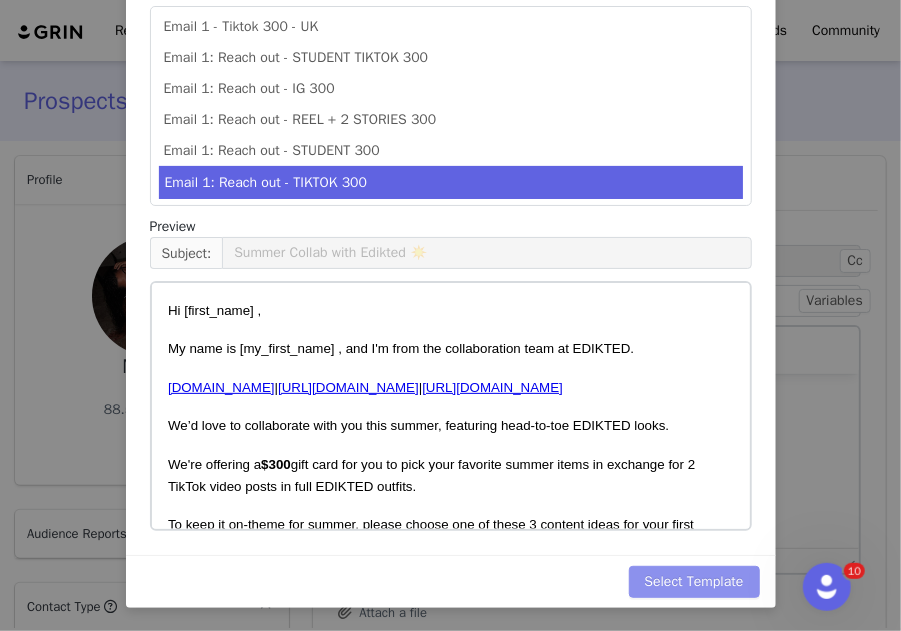 click on "Select Template" at bounding box center (694, 582) 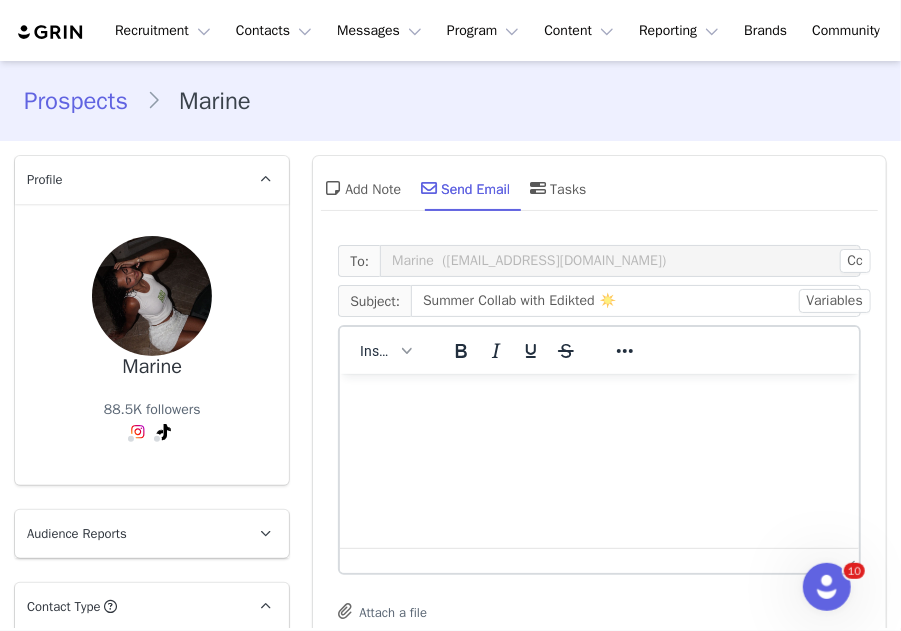 scroll, scrollTop: 0, scrollLeft: 0, axis: both 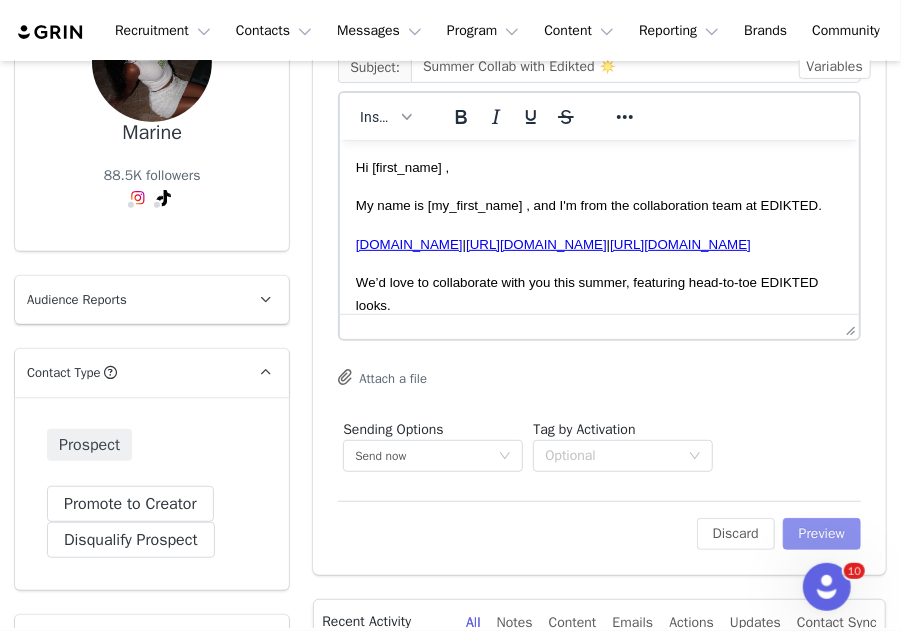click on "Preview" at bounding box center [822, 534] 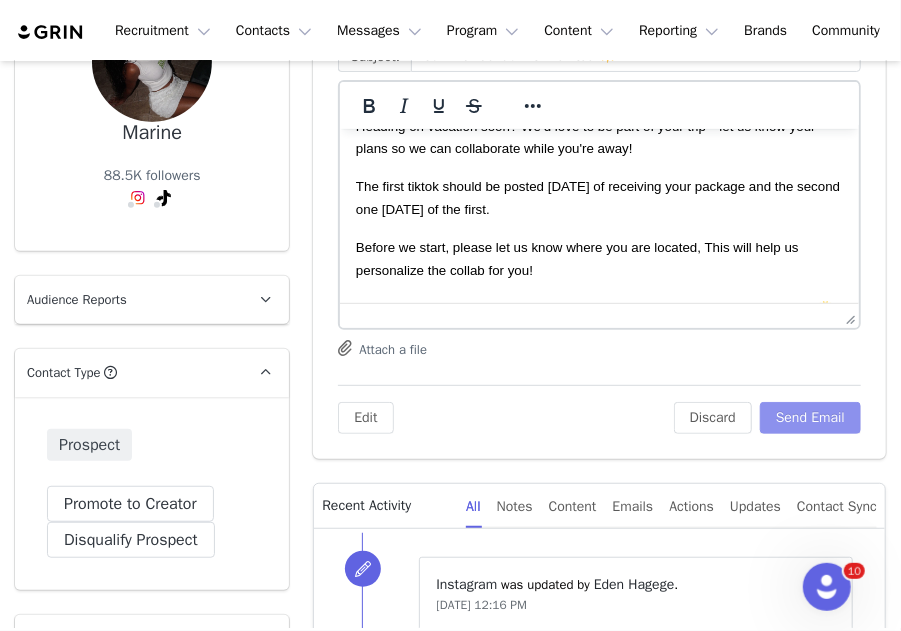 scroll, scrollTop: 638, scrollLeft: 0, axis: vertical 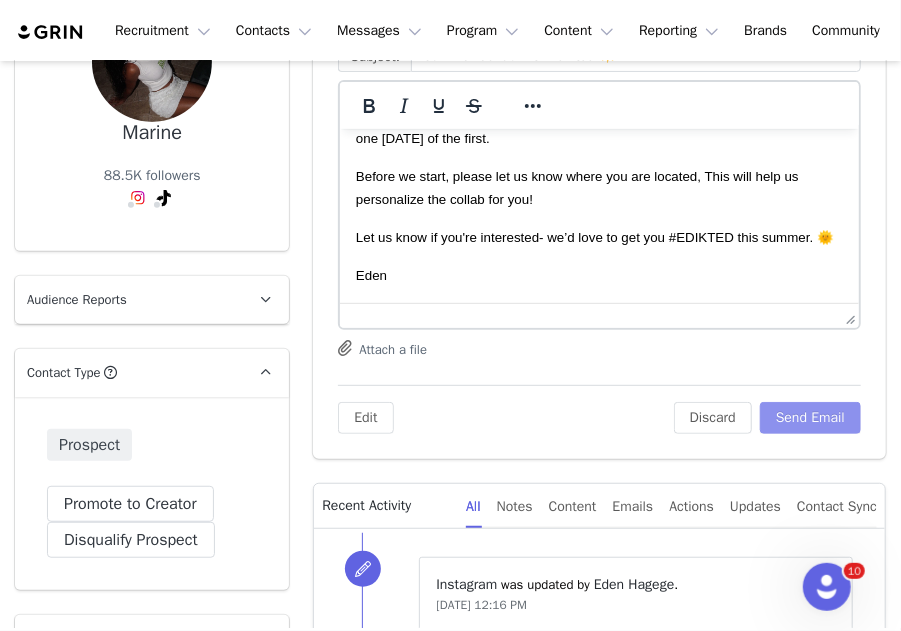 click on "Send Email" at bounding box center (810, 418) 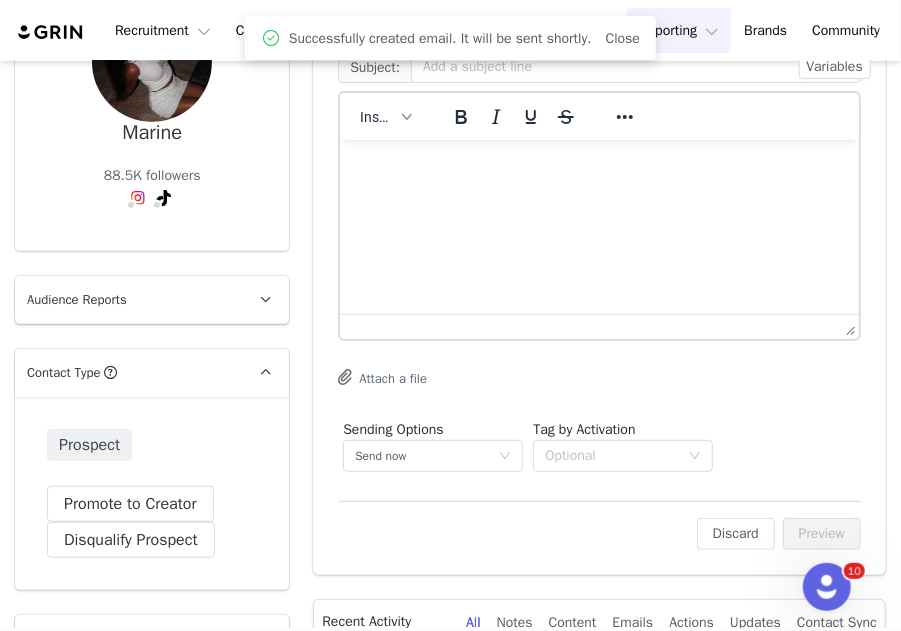 scroll, scrollTop: 0, scrollLeft: 0, axis: both 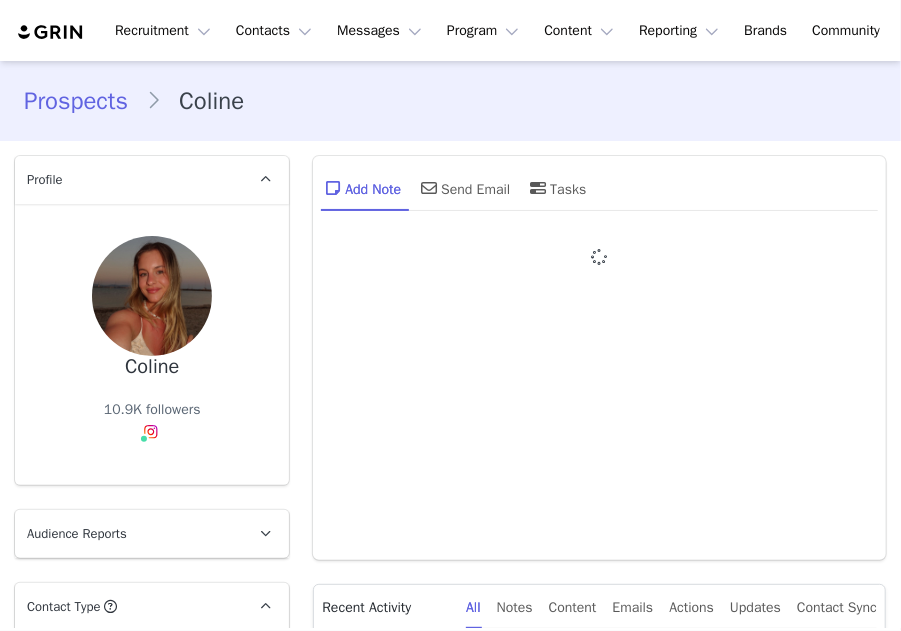 type on "+1 ([GEOGRAPHIC_DATA])" 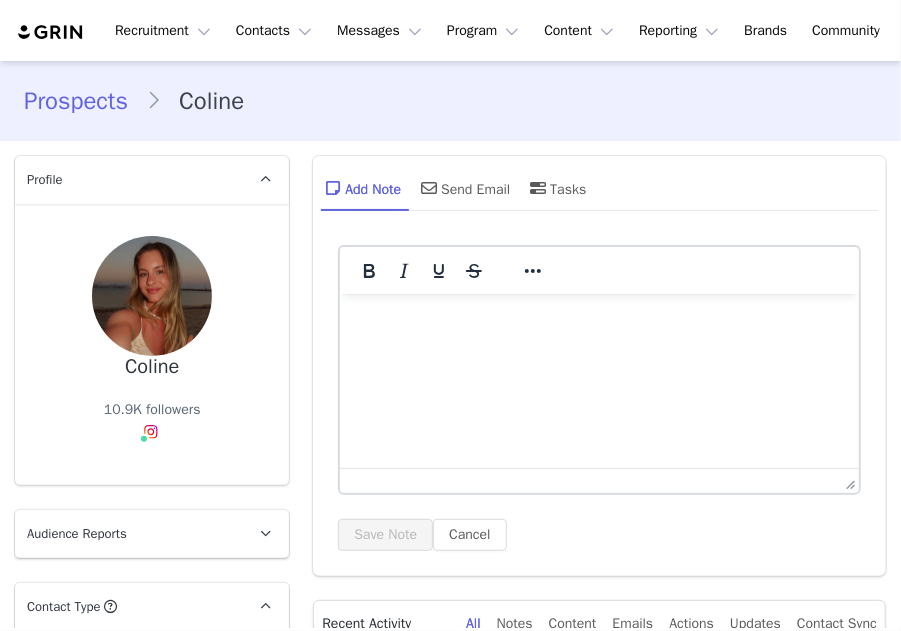 scroll, scrollTop: 0, scrollLeft: 0, axis: both 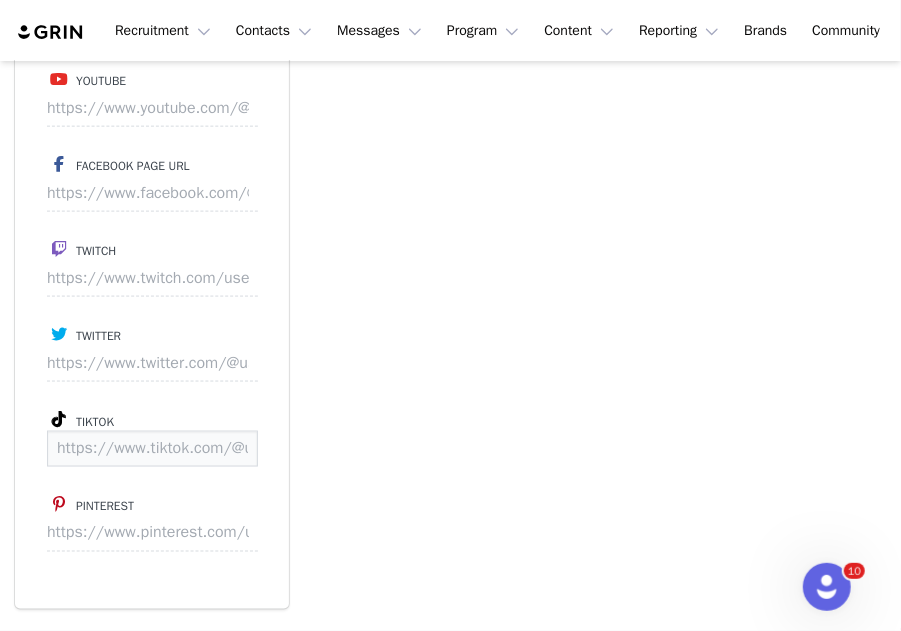 click at bounding box center [152, 449] 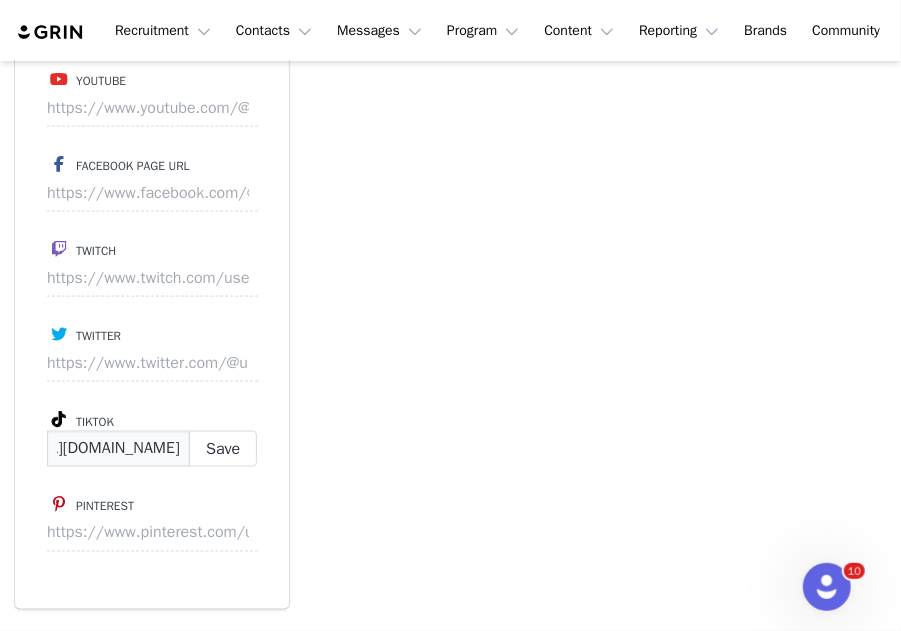 scroll, scrollTop: 0, scrollLeft: 178, axis: horizontal 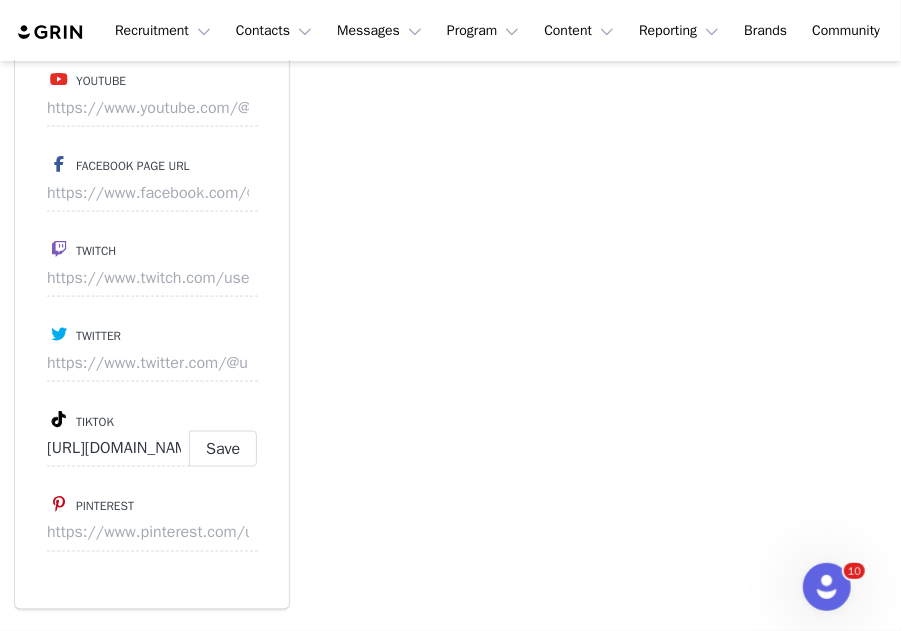 click on "Instagram https://www.instagram.com/coline.beaucourt Youtube Facebook Page URL Twitch Twitter Tiktok https://www.tiktok.com/@colinebeaucourt Save Pinterest" at bounding box center (152, 279) 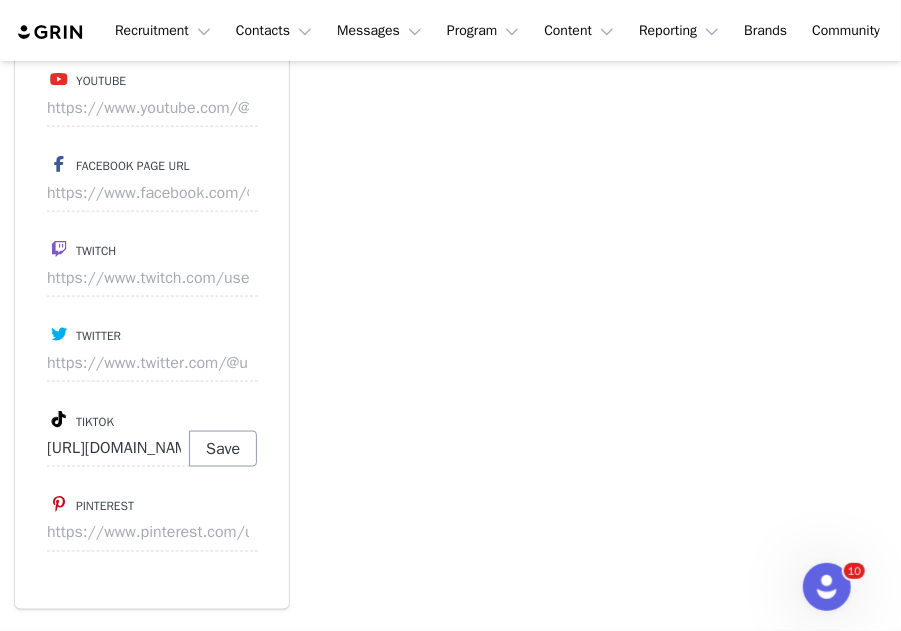 click on "Instagram https://www.instagram.com/coline.beaucourt Youtube Facebook Page URL Twitch Twitter Tiktok https://www.tiktok.com/@colinebeaucourt Save Pinterest" at bounding box center (152, 279) 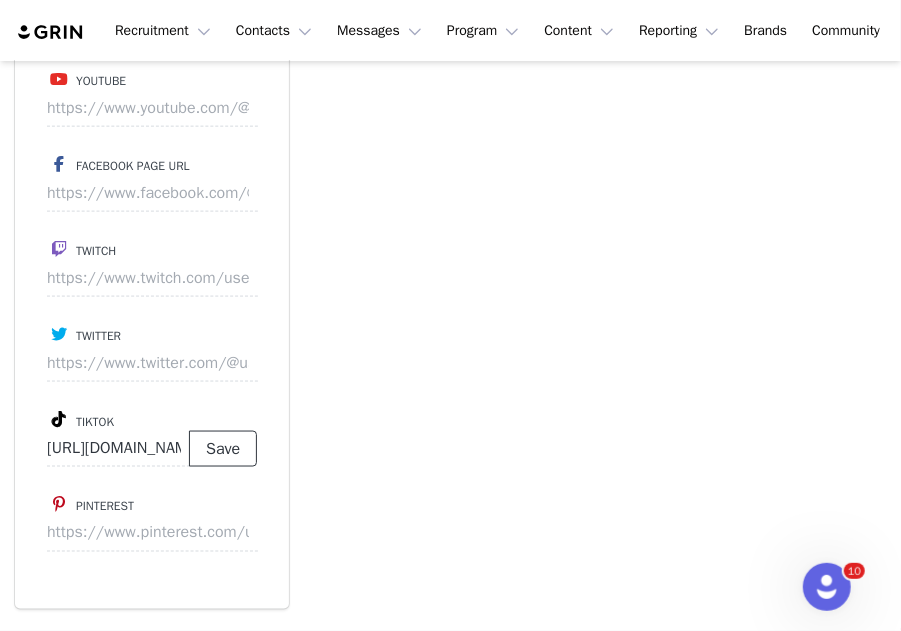 click on "Save" at bounding box center [223, 449] 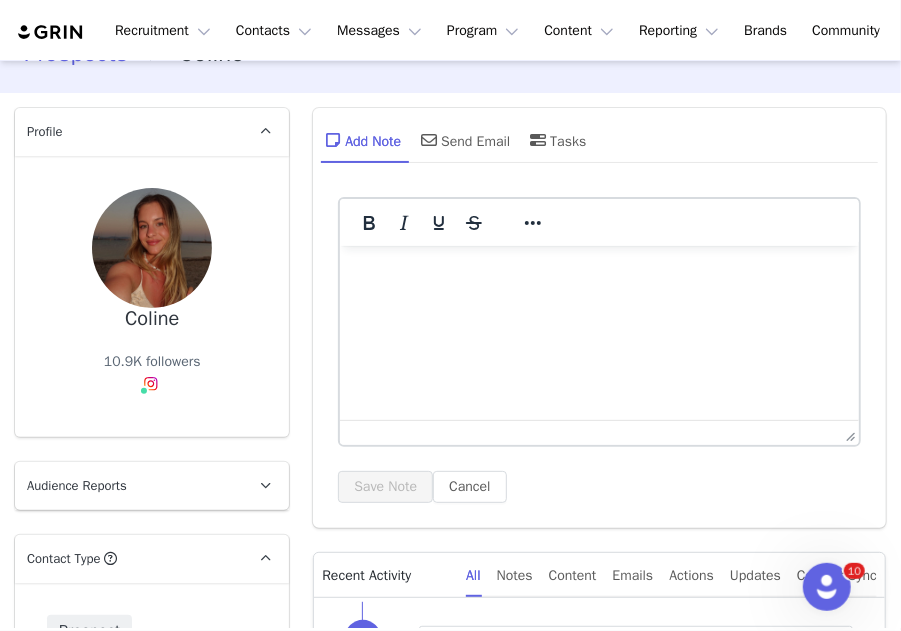 scroll, scrollTop: 0, scrollLeft: 0, axis: both 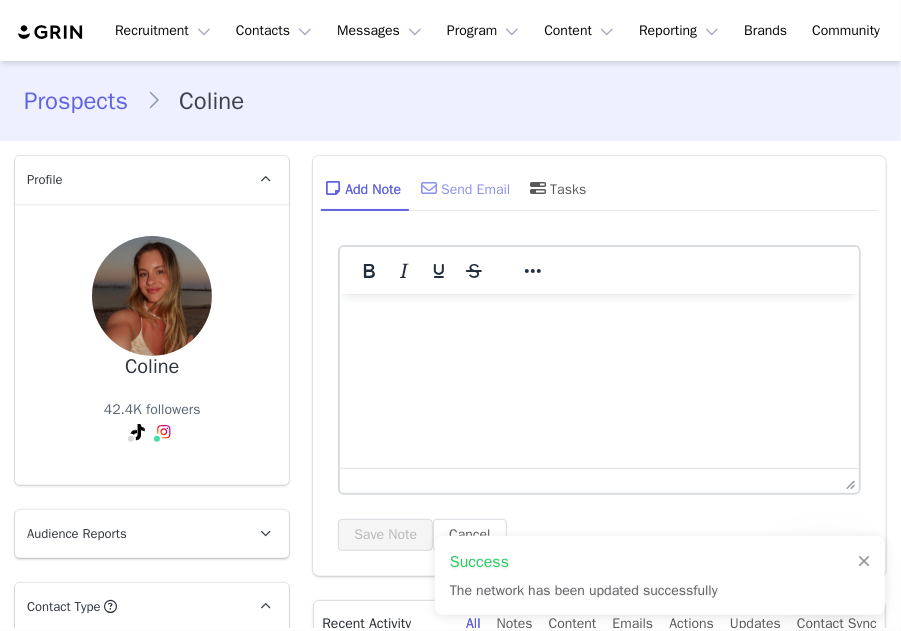 click on "Send Email" at bounding box center (463, 188) 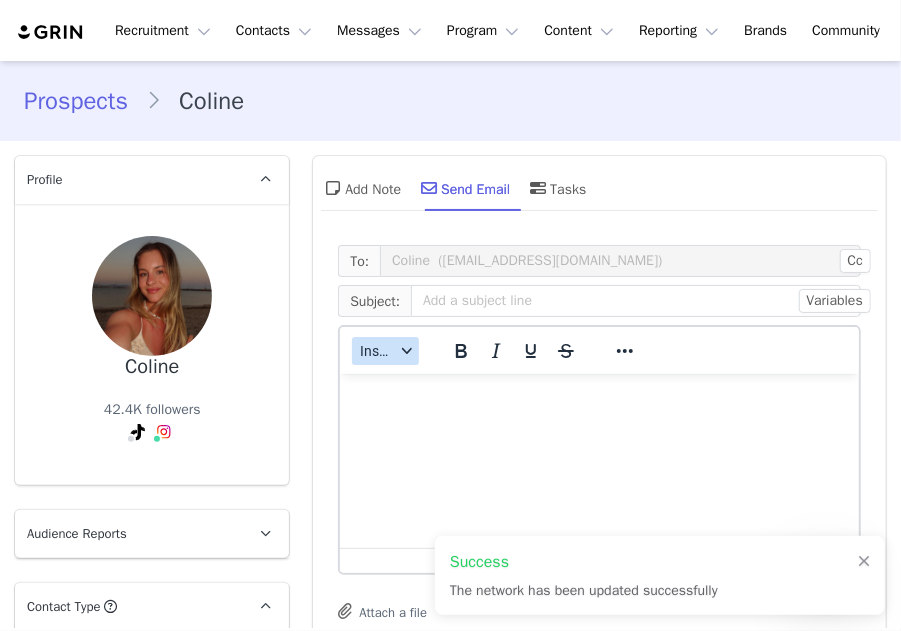 scroll, scrollTop: 0, scrollLeft: 0, axis: both 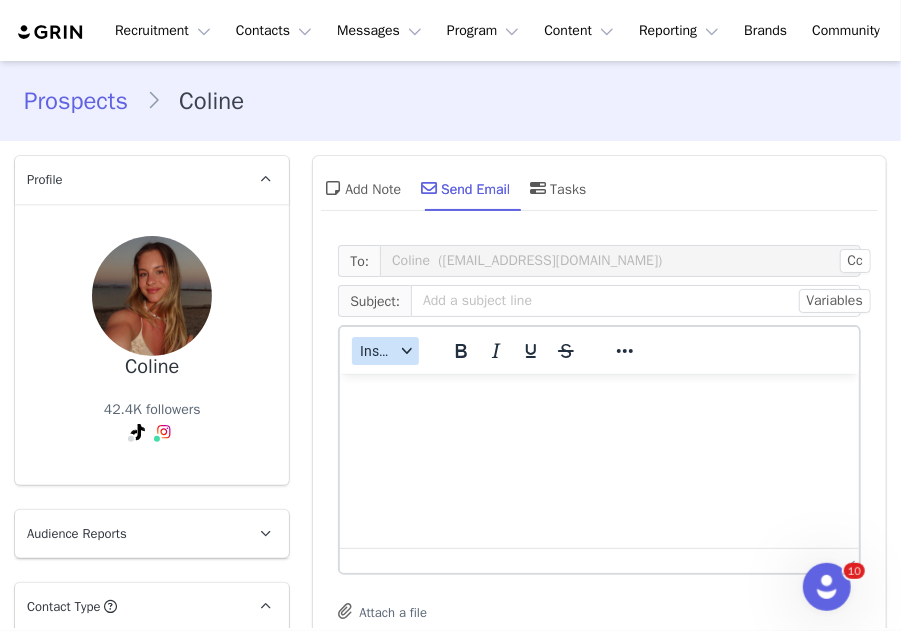 click on "Insert" at bounding box center [377, 351] 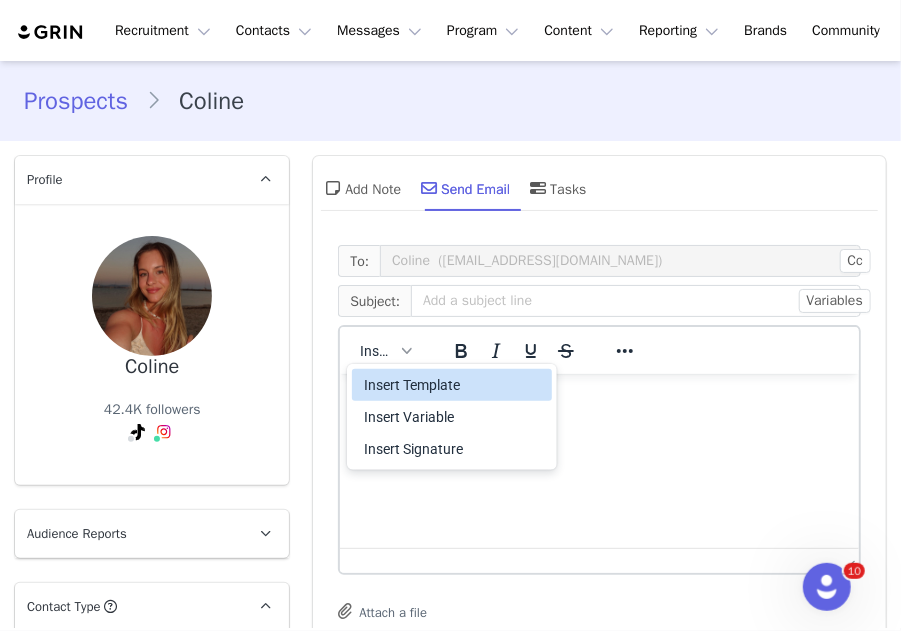 drag, startPoint x: 388, startPoint y: 402, endPoint x: 393, endPoint y: 387, distance: 15.811388 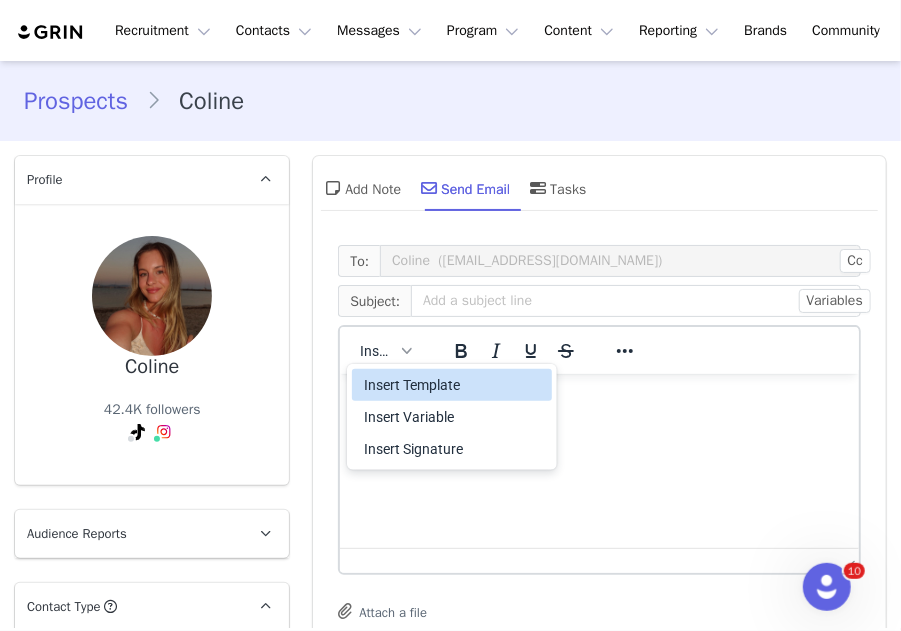 click on "Insert Template Insert Variable Insert Signature" at bounding box center [452, 417] 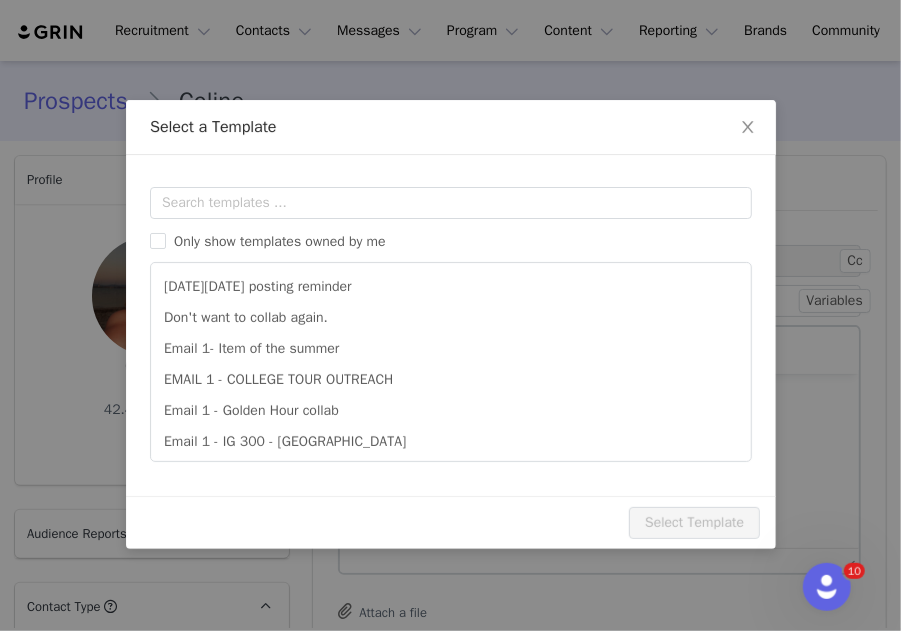 scroll, scrollTop: 0, scrollLeft: 0, axis: both 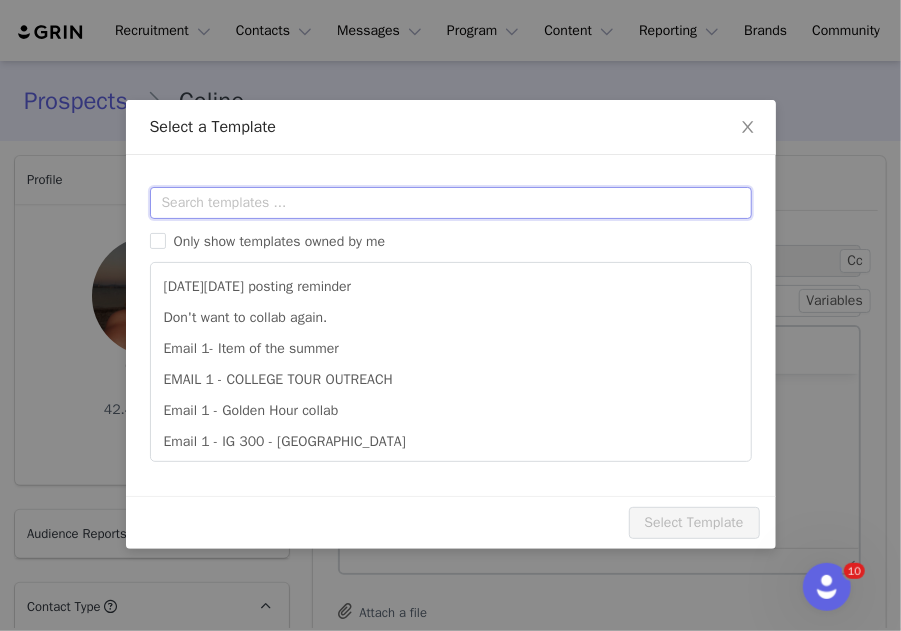click at bounding box center [451, 203] 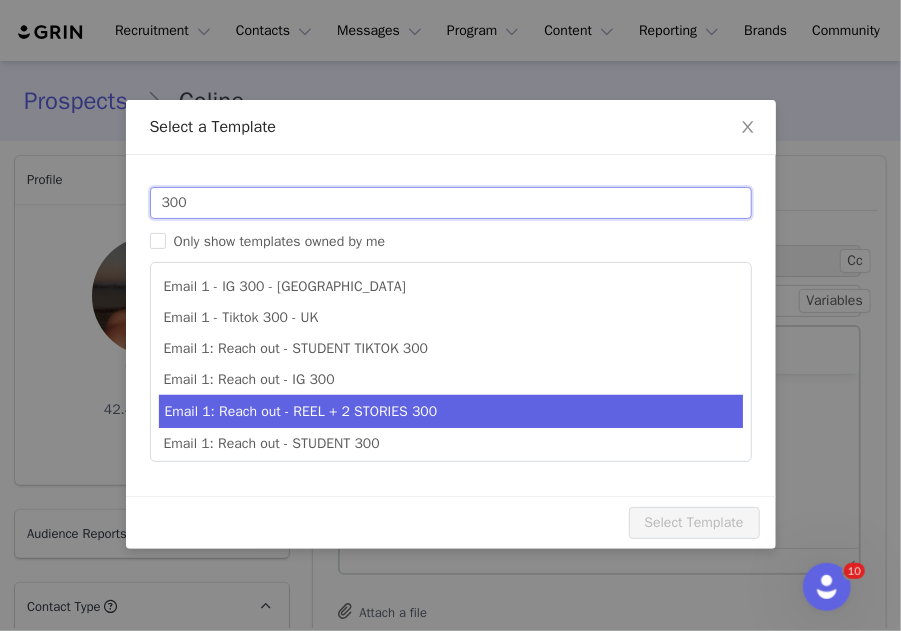 scroll, scrollTop: 35, scrollLeft: 0, axis: vertical 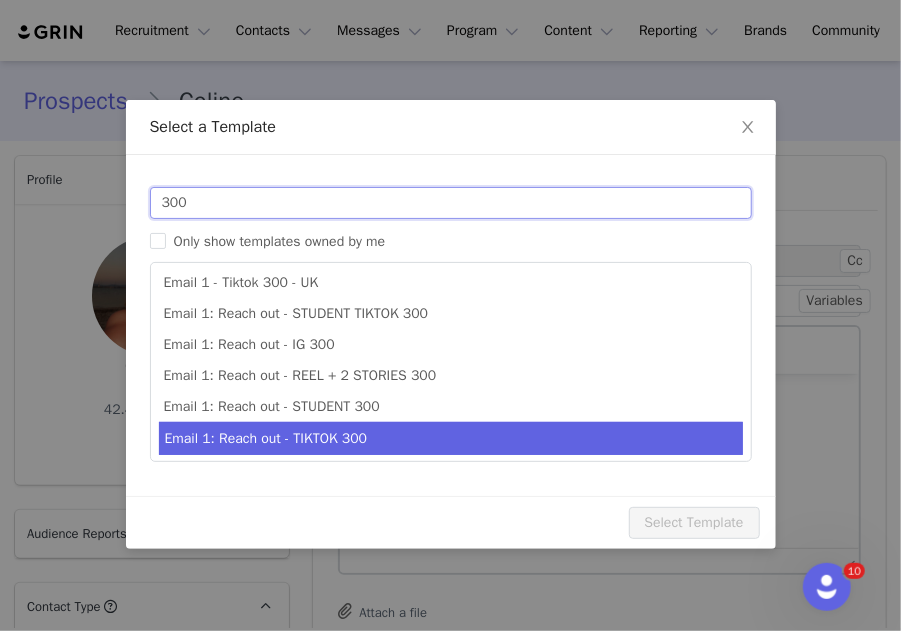 type on "300" 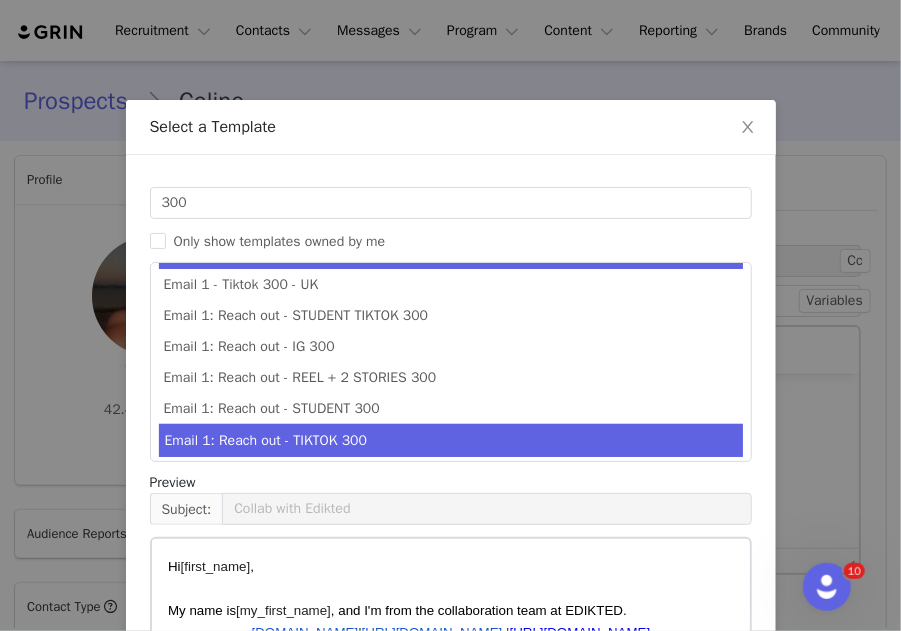 click on "Email 1: Reach out - TIKTOK 300" at bounding box center [451, 440] 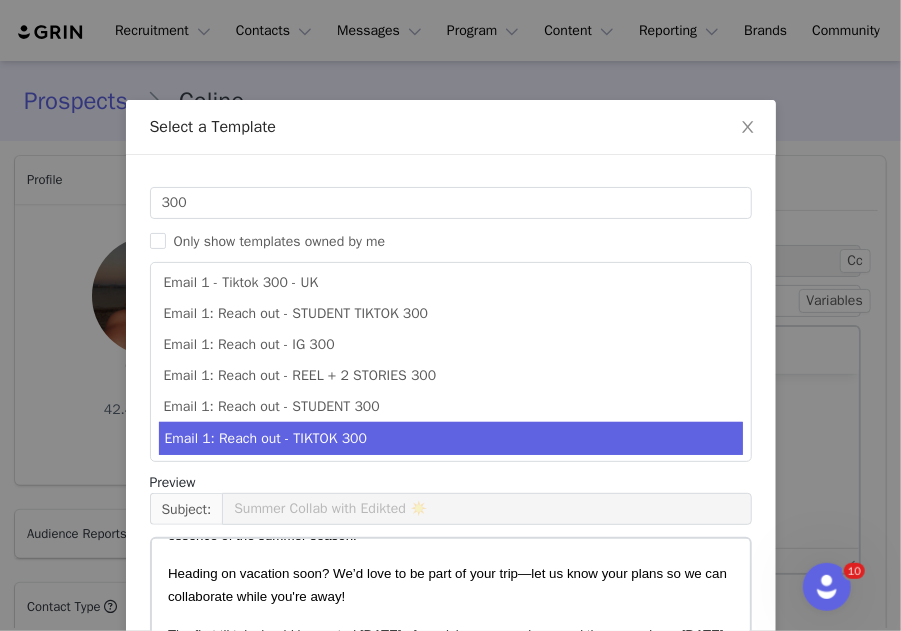 scroll, scrollTop: 499, scrollLeft: 0, axis: vertical 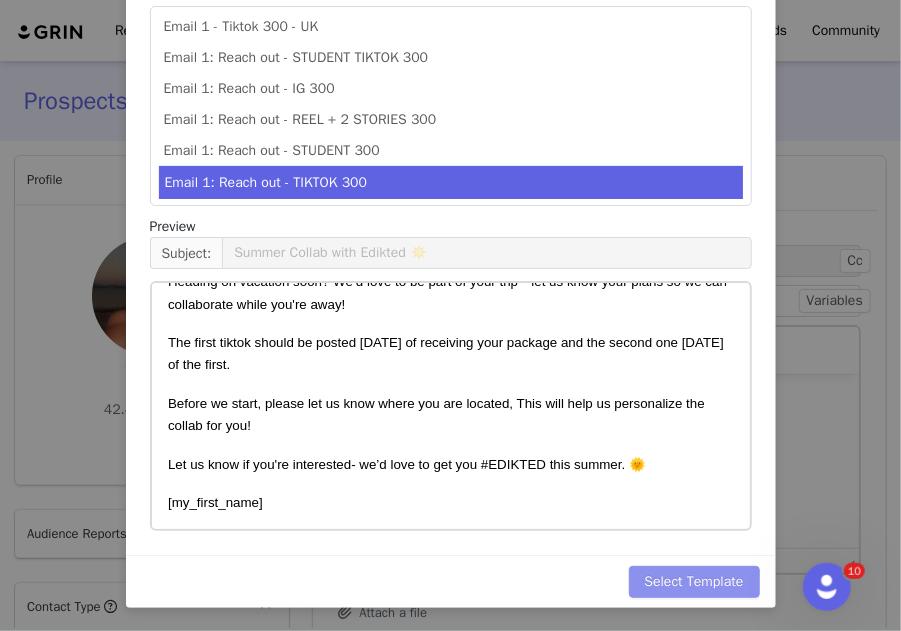 click on "Select Template" at bounding box center [694, 582] 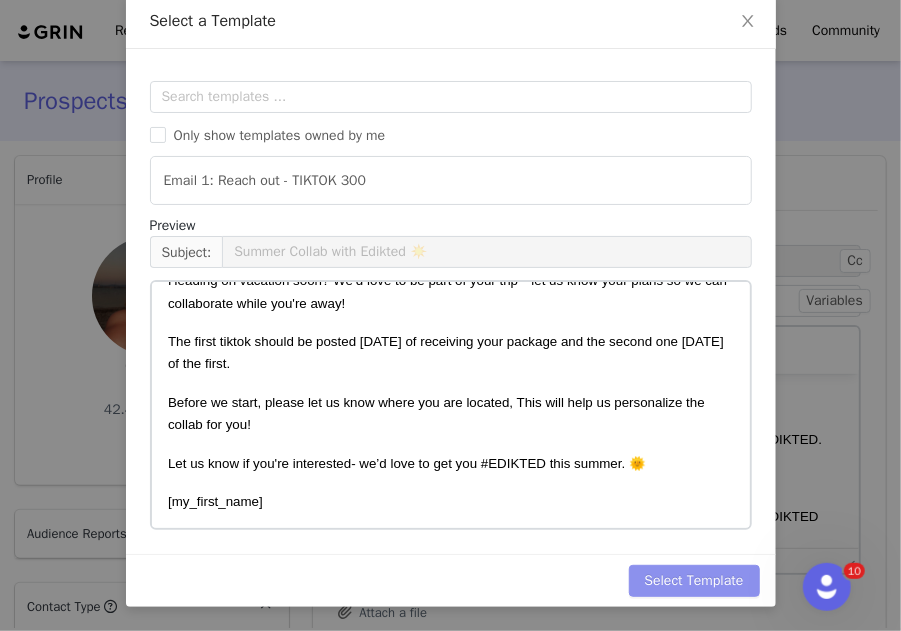 scroll, scrollTop: 0, scrollLeft: 0, axis: both 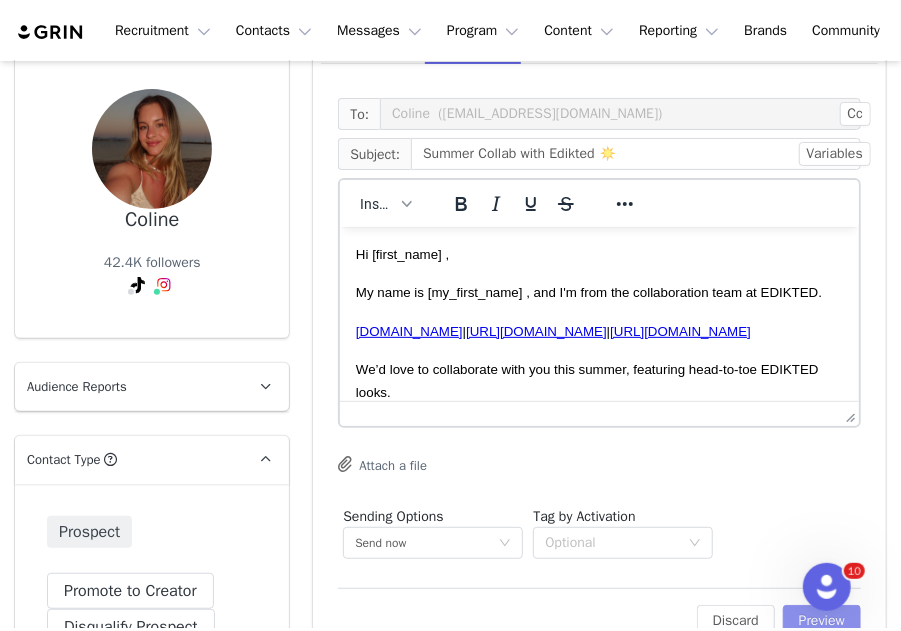 click on "Preview" at bounding box center [822, 621] 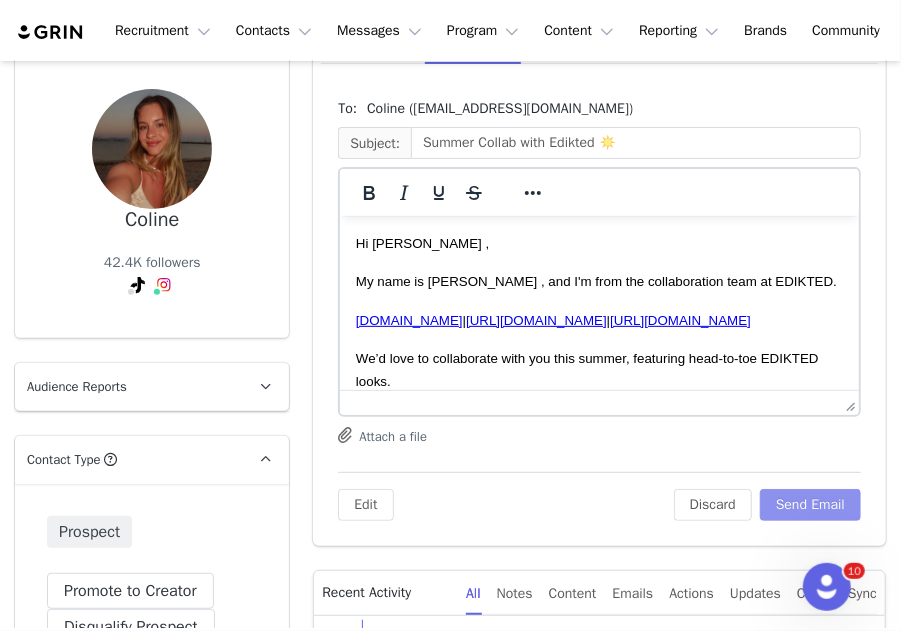 scroll, scrollTop: 98, scrollLeft: 0, axis: vertical 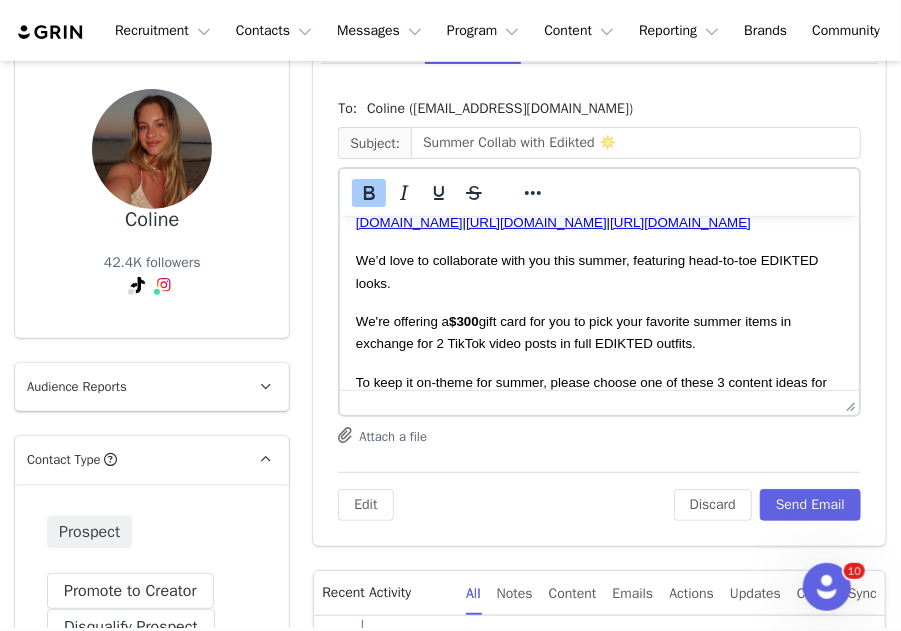 click on "$300" at bounding box center (464, 320) 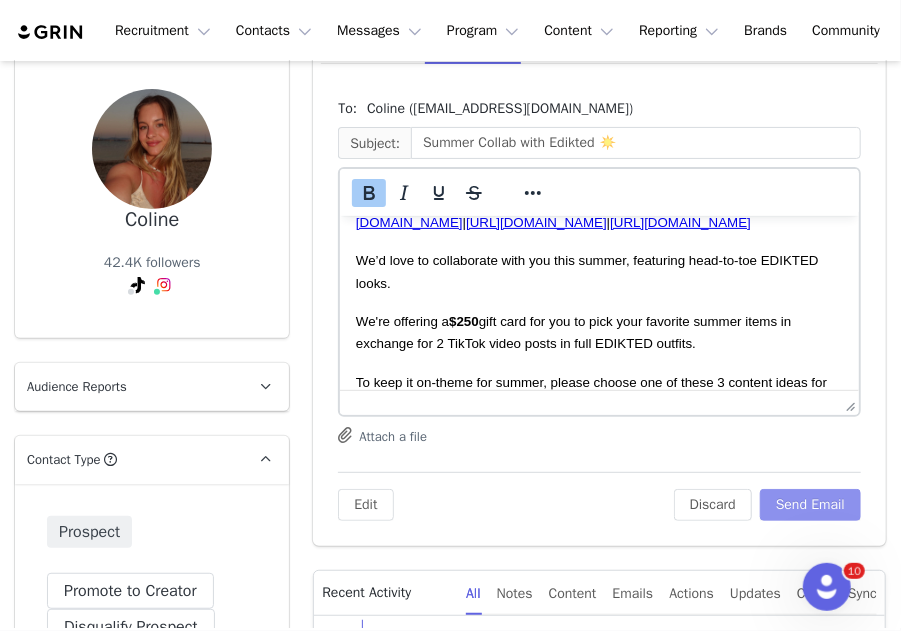 click on "Send Email" at bounding box center [810, 505] 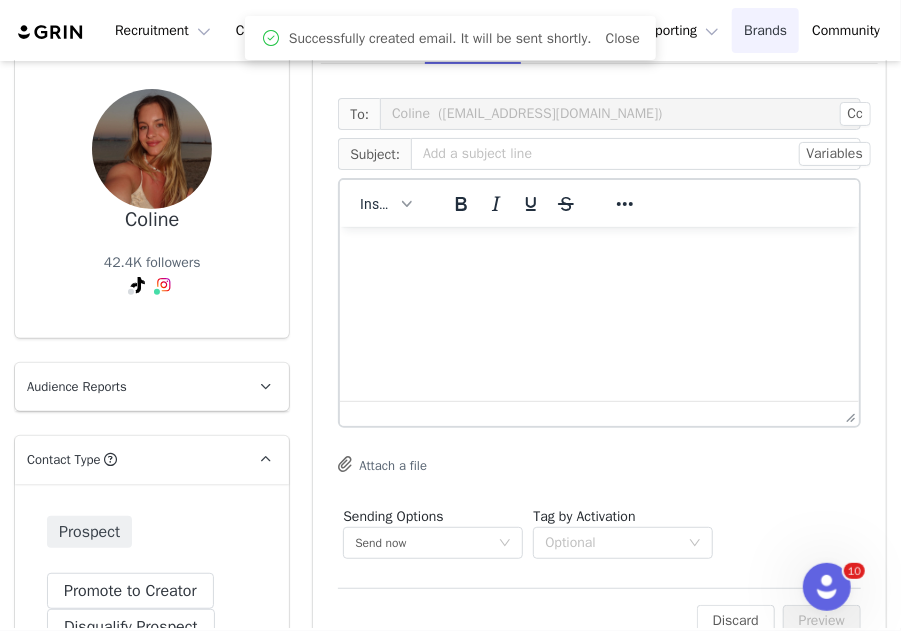 scroll, scrollTop: 0, scrollLeft: 0, axis: both 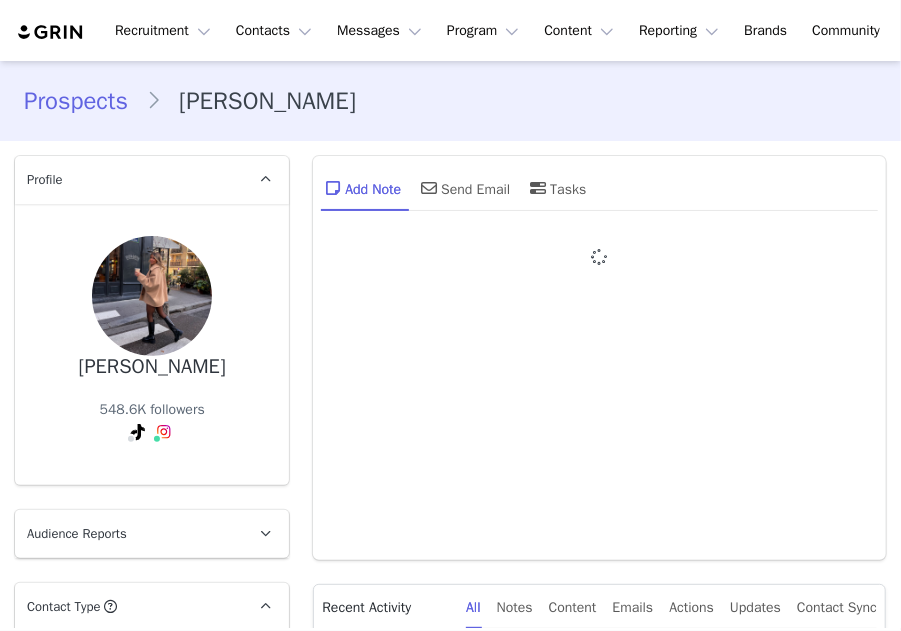 type on "+1 ([GEOGRAPHIC_DATA])" 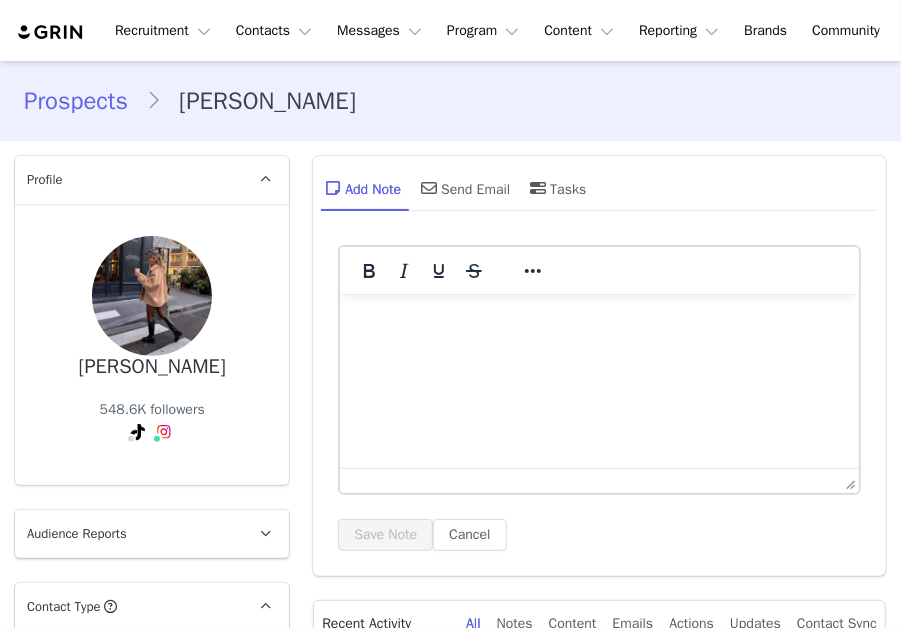 scroll, scrollTop: 0, scrollLeft: 0, axis: both 